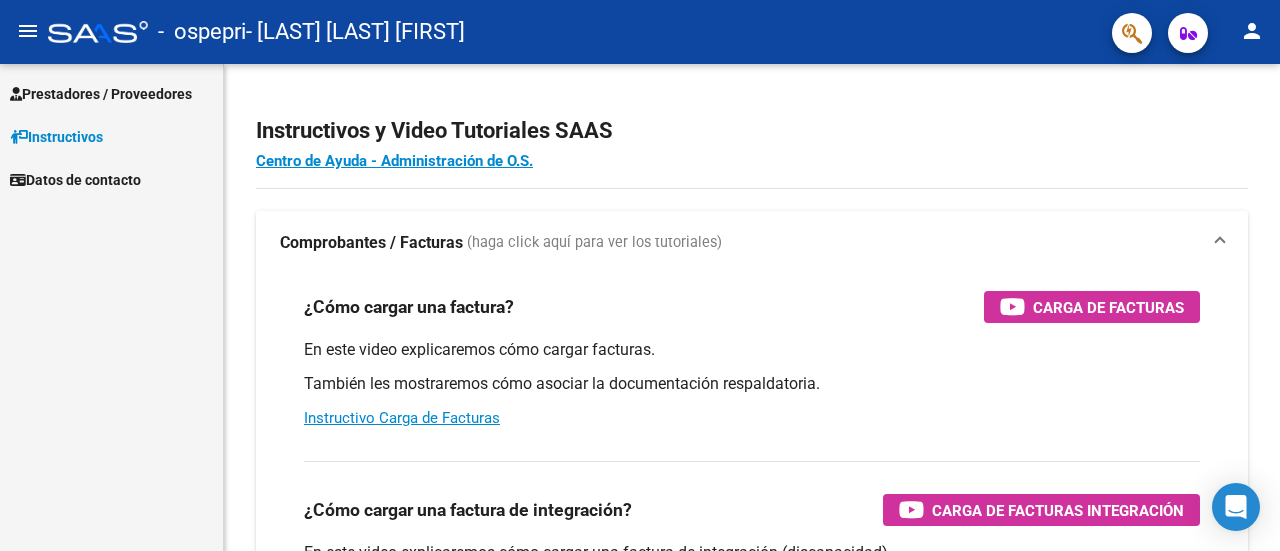 scroll, scrollTop: 0, scrollLeft: 0, axis: both 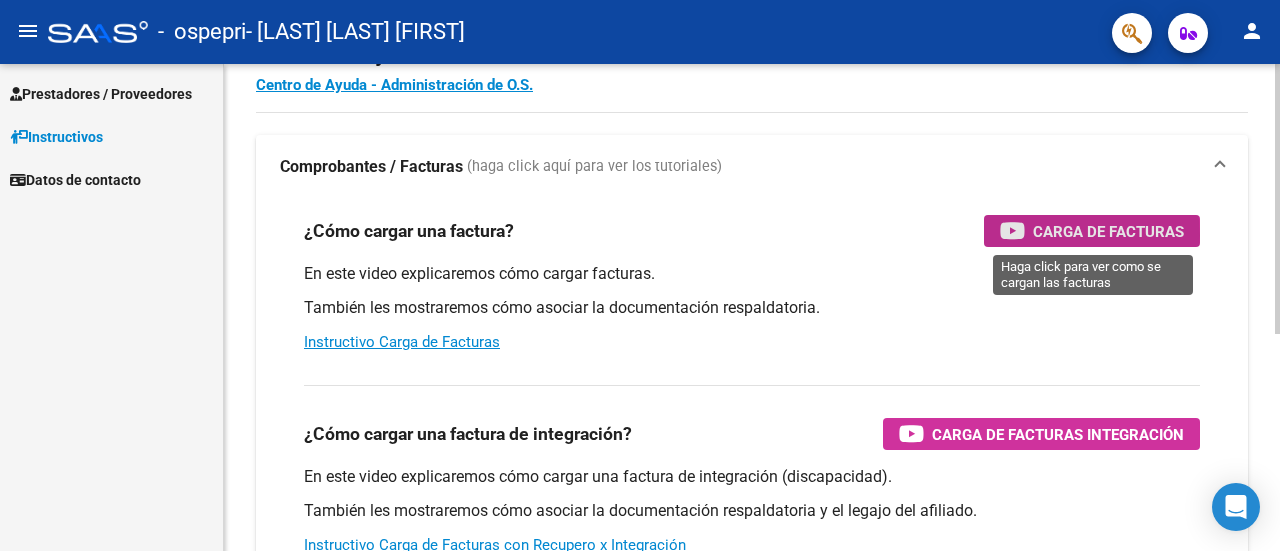 click on "Carga de Facturas" at bounding box center (1108, 231) 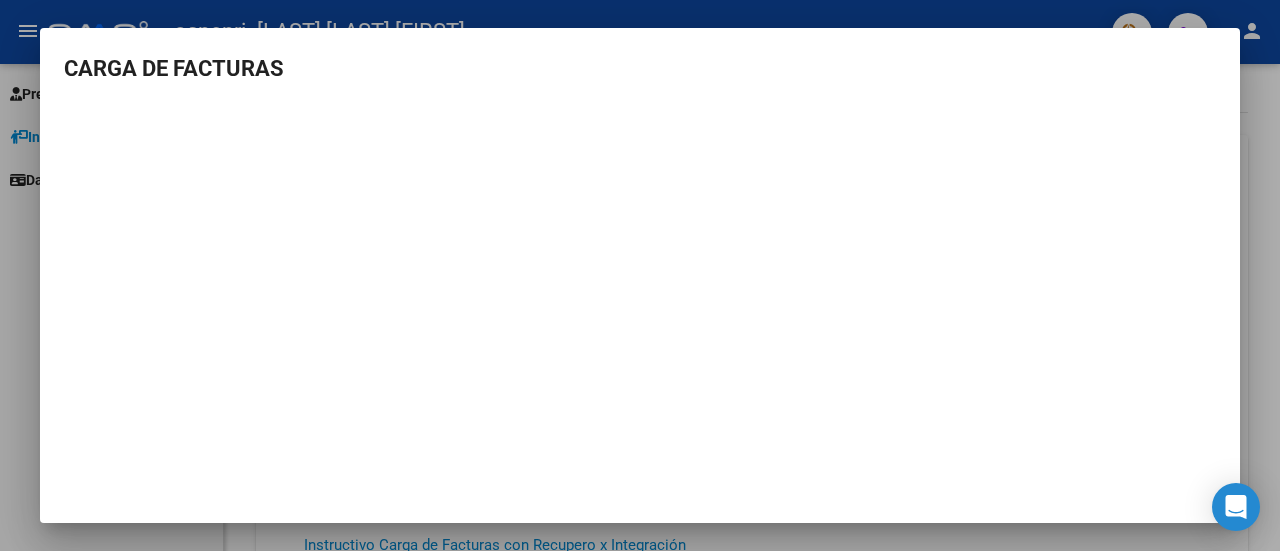 click on "CARGA DE FACTURAS" at bounding box center [640, 276] 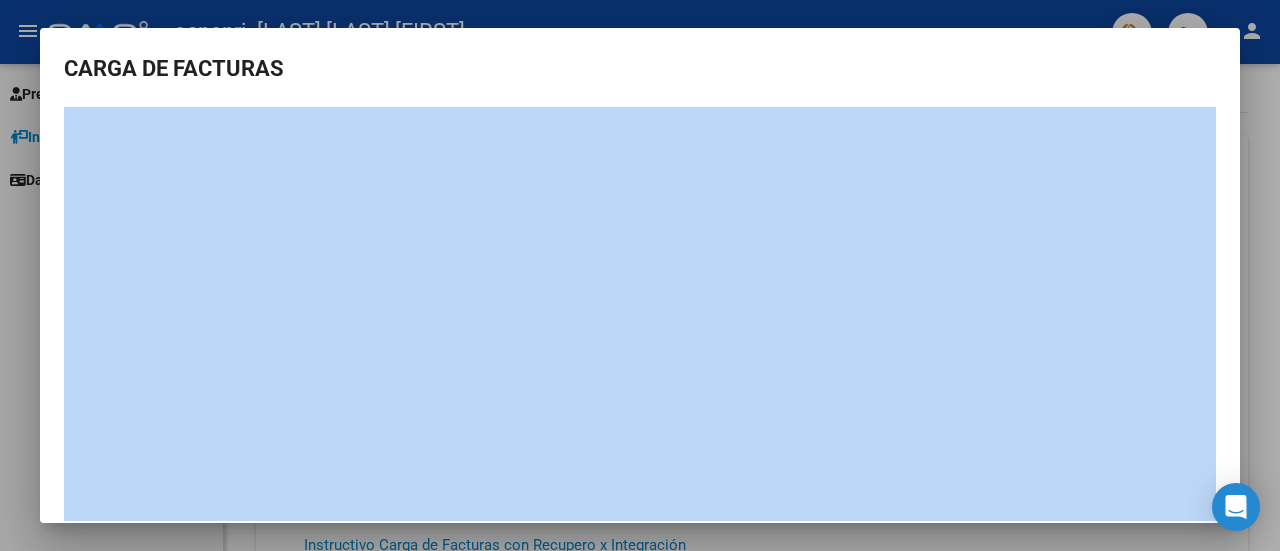 click on "CARGA DE FACTURAS" at bounding box center [640, 276] 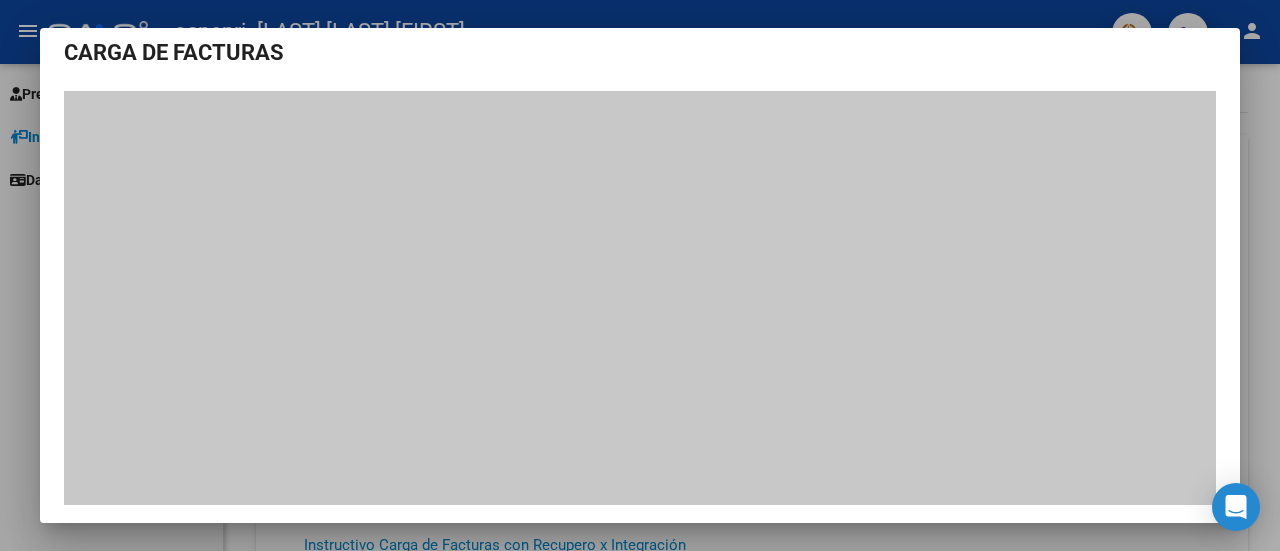 scroll, scrollTop: 0, scrollLeft: 0, axis: both 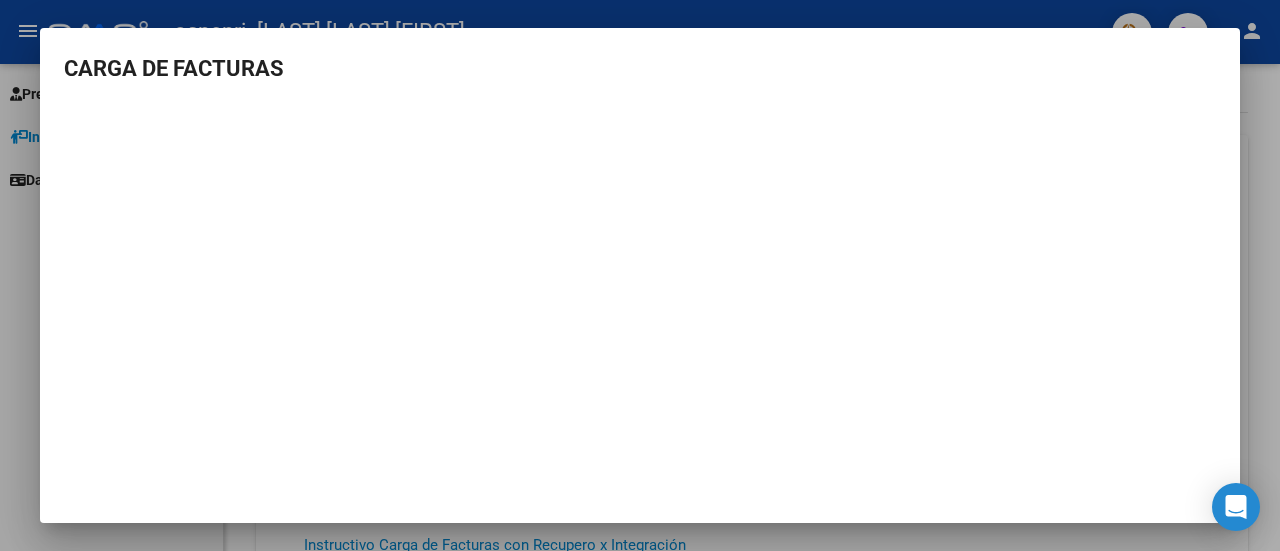 click at bounding box center (640, 275) 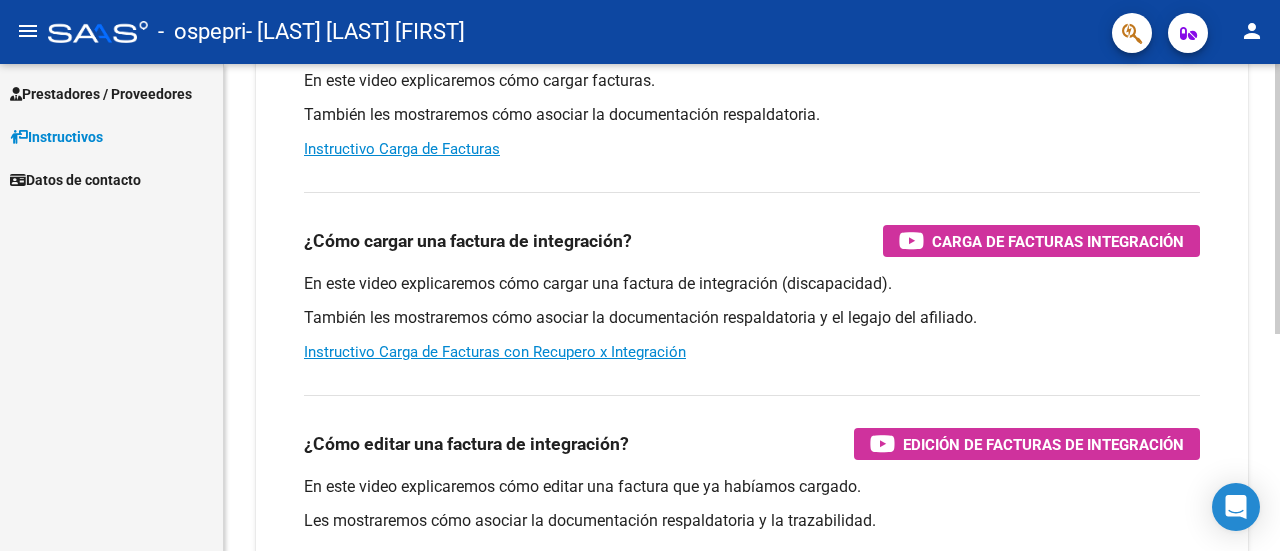 scroll, scrollTop: 270, scrollLeft: 0, axis: vertical 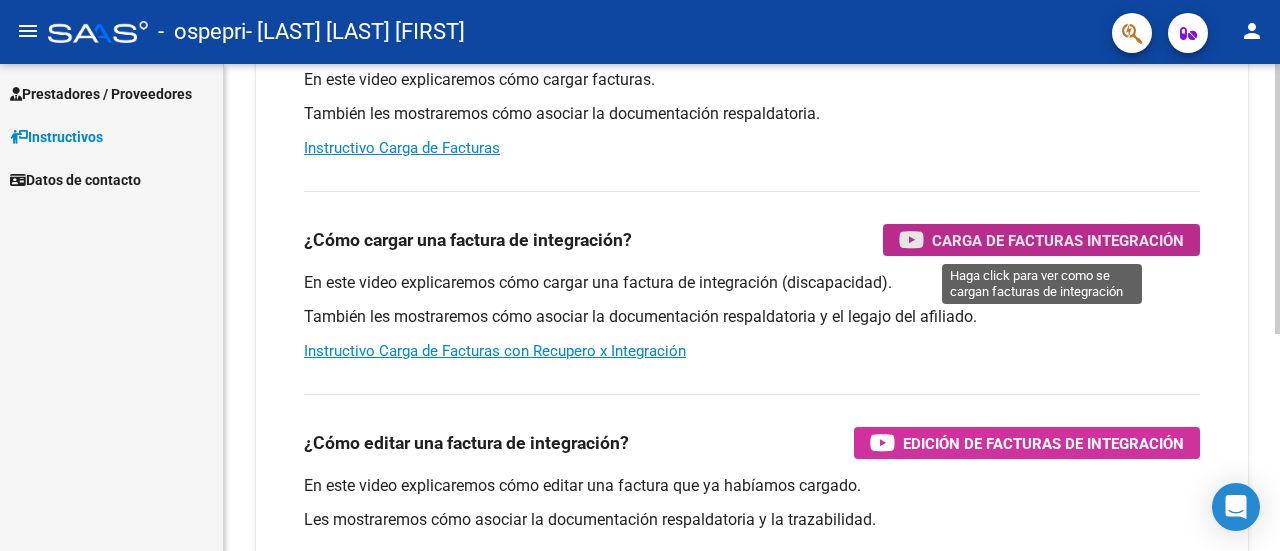 click on "Carga de Facturas Integración" at bounding box center [1058, 240] 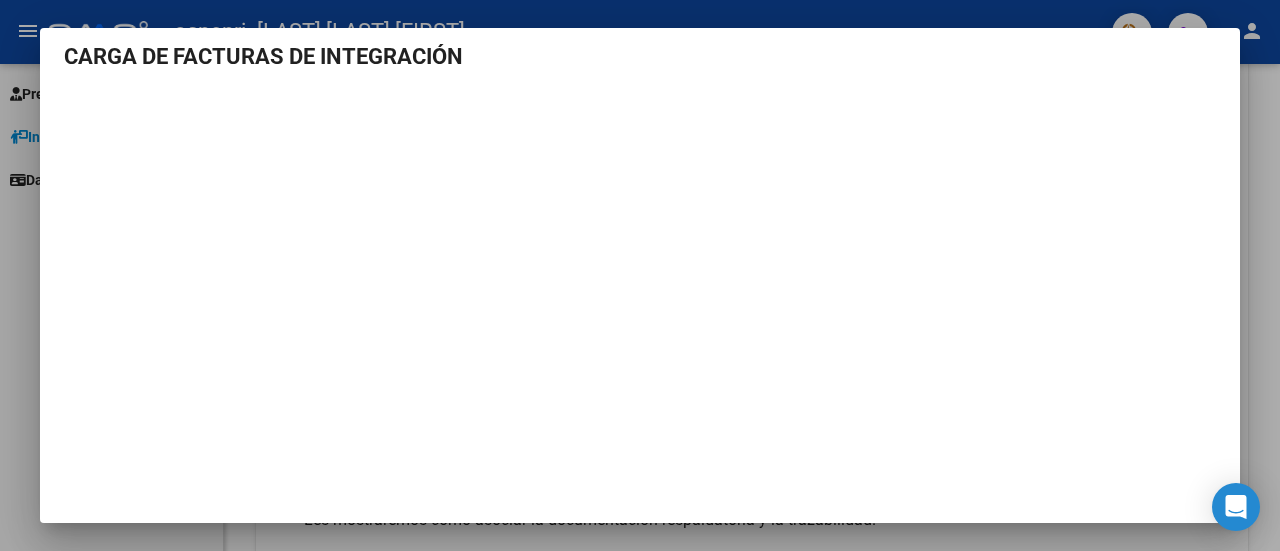scroll, scrollTop: 16, scrollLeft: 0, axis: vertical 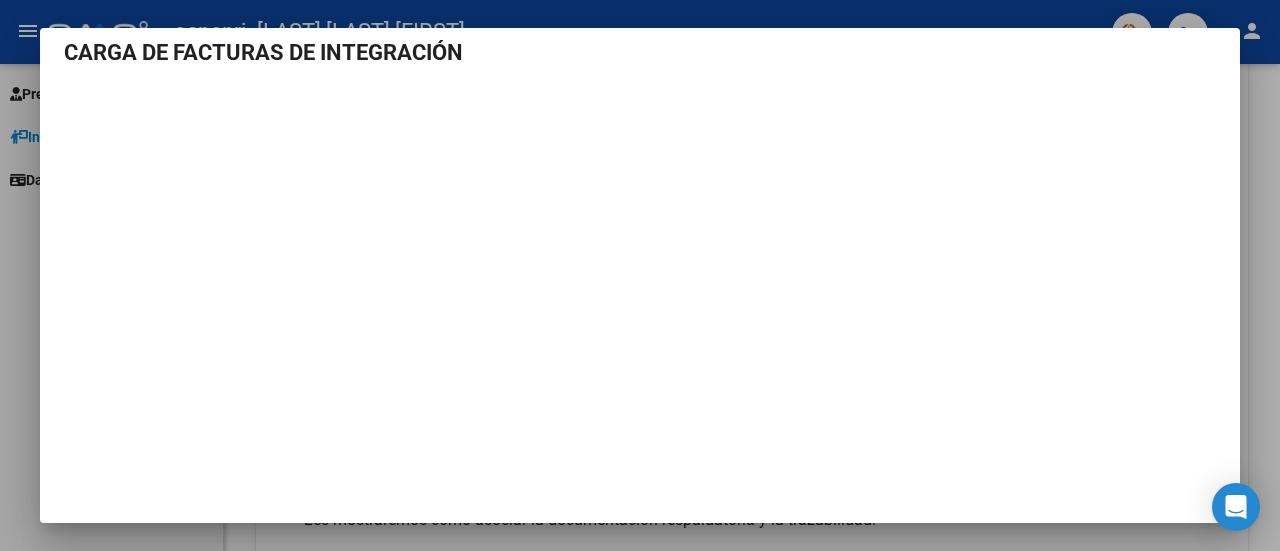 click at bounding box center [640, 275] 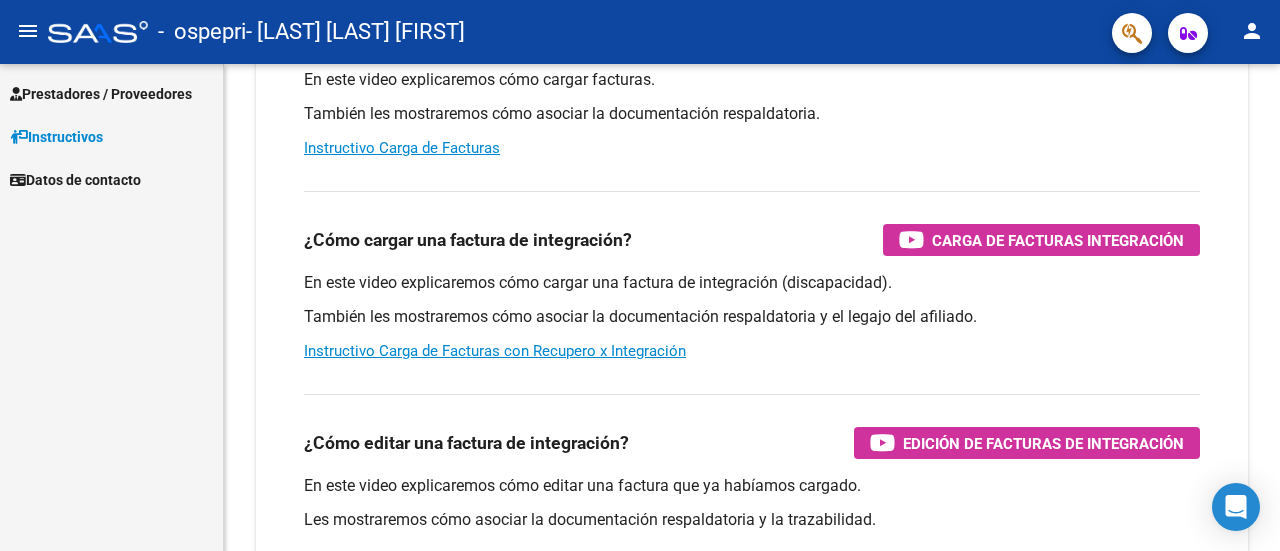 click on "- [LAST] [LAST] [FIRST]" 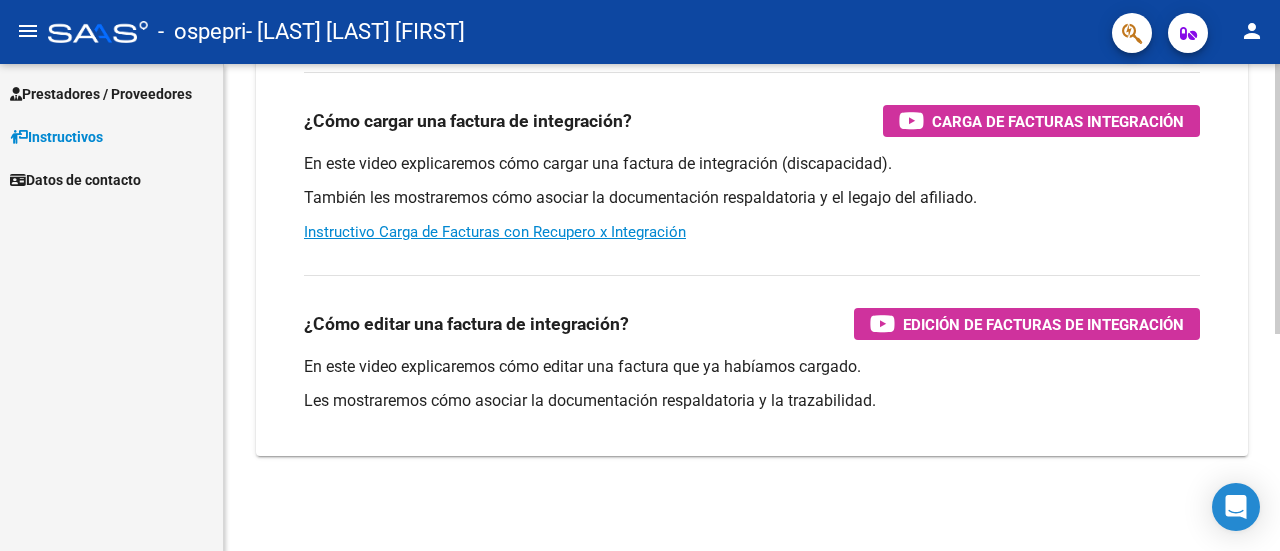 scroll, scrollTop: 0, scrollLeft: 0, axis: both 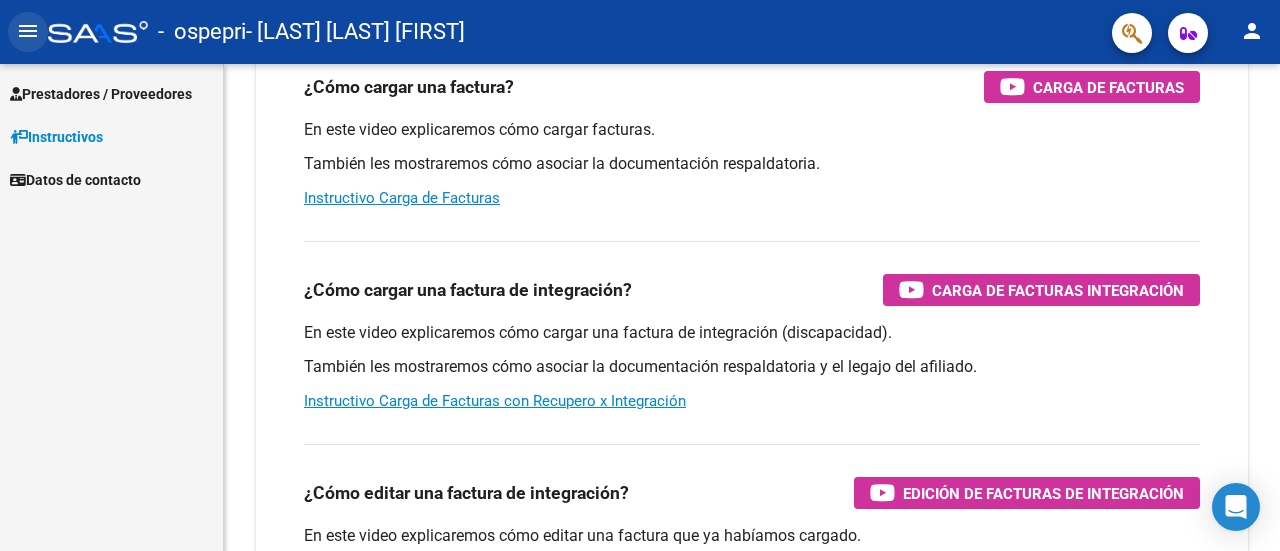 click on "menu" 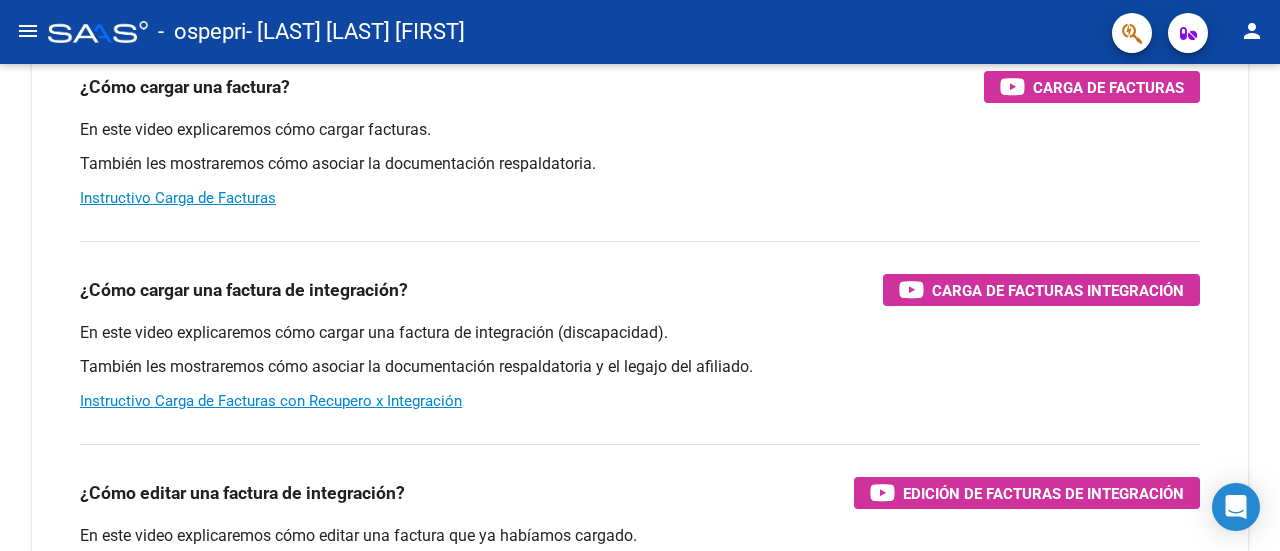 click on "menu" 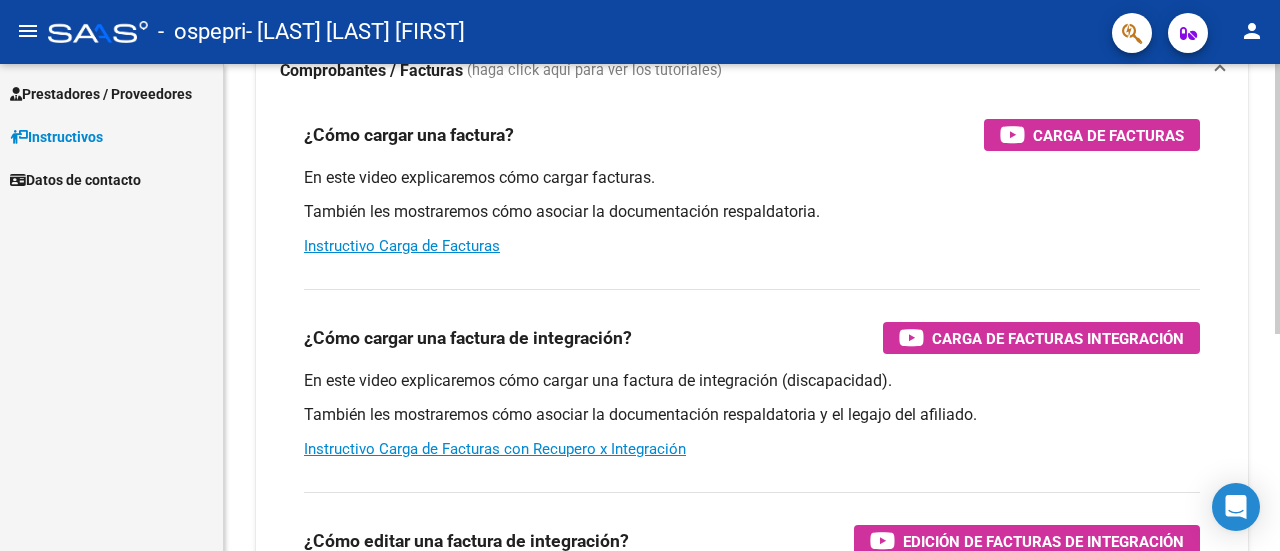 scroll, scrollTop: 152, scrollLeft: 0, axis: vertical 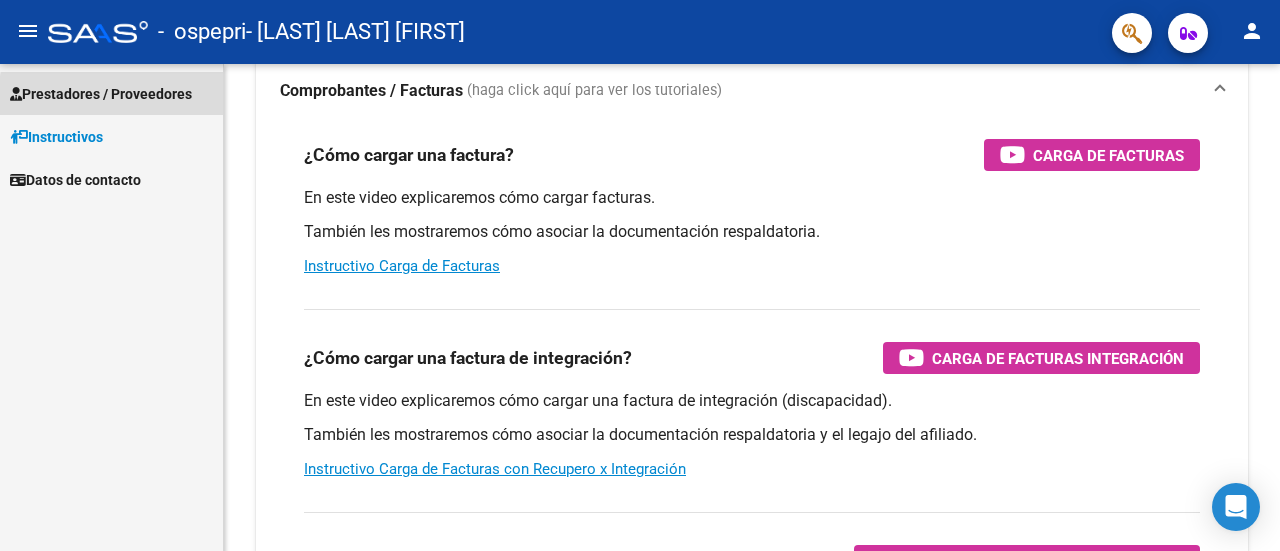 click on "Prestadores / Proveedores" at bounding box center (101, 94) 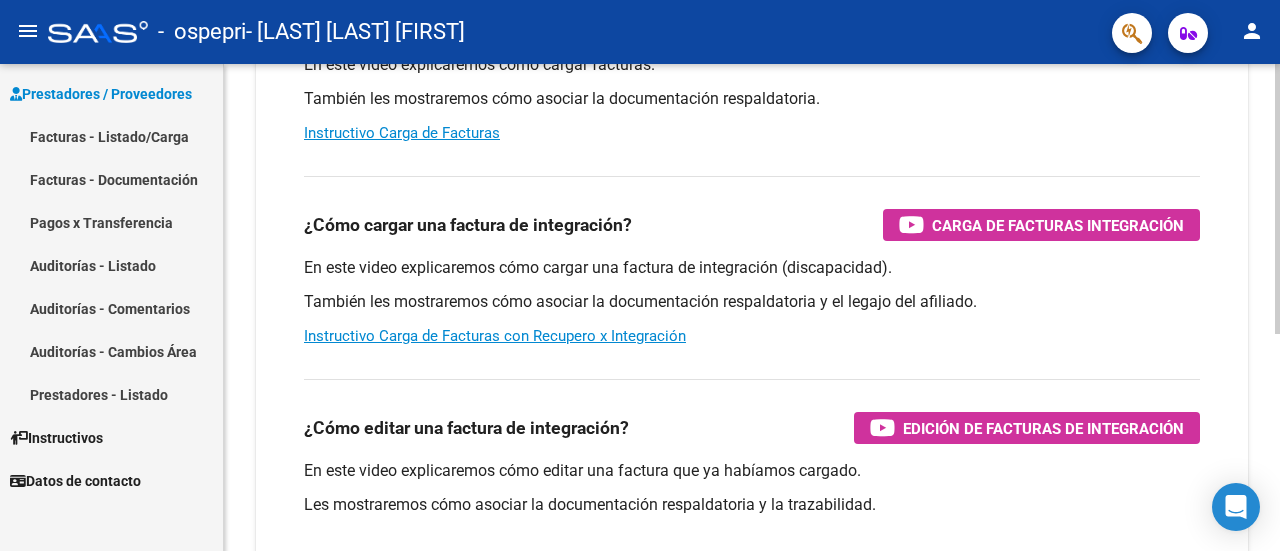 scroll, scrollTop: 278, scrollLeft: 0, axis: vertical 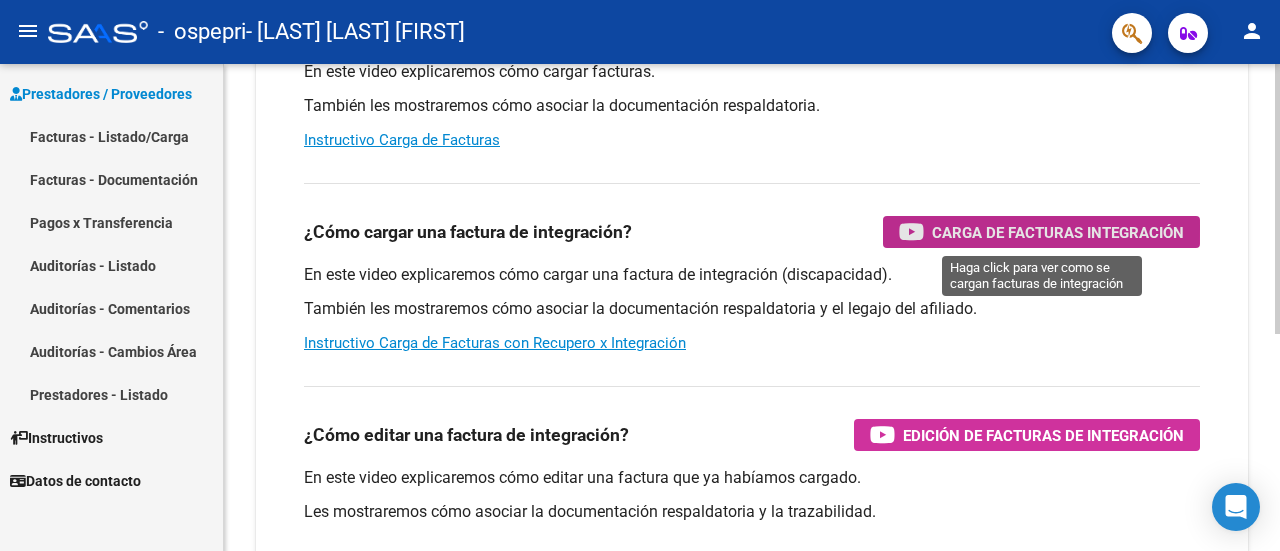 click on "Carga de Facturas Integración" at bounding box center (1058, 232) 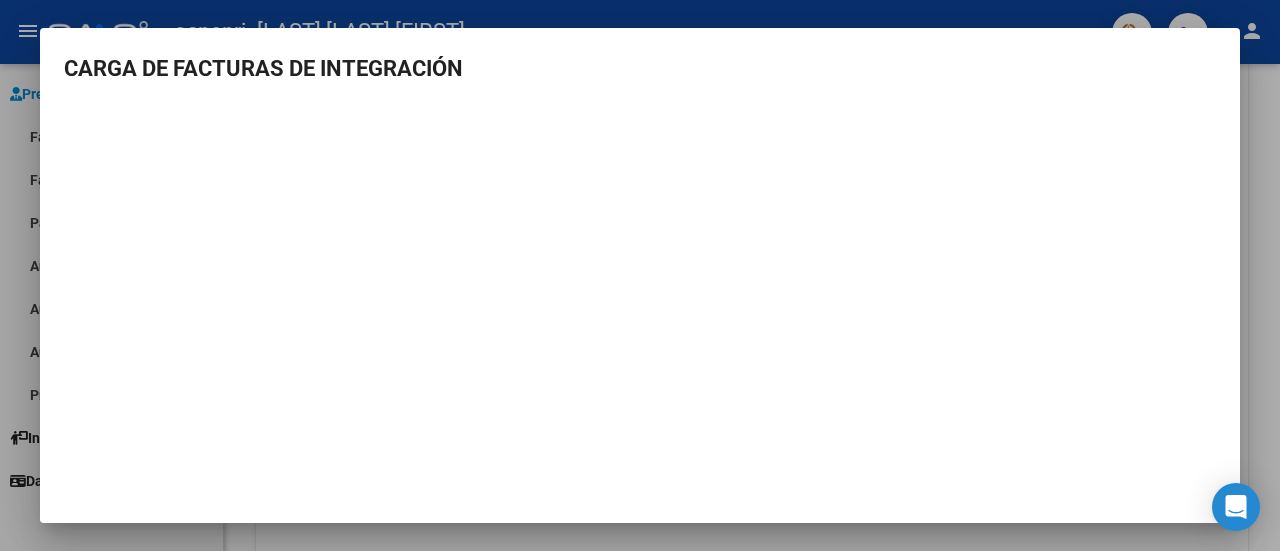 click at bounding box center (640, 275) 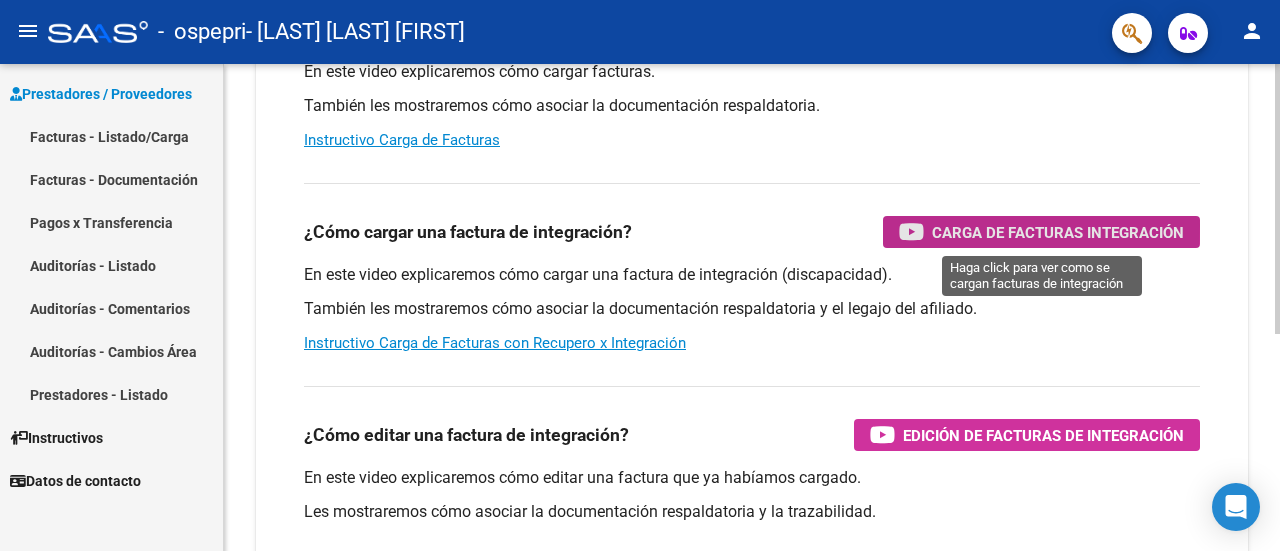 click on "Carga de Facturas Integración" at bounding box center [1058, 232] 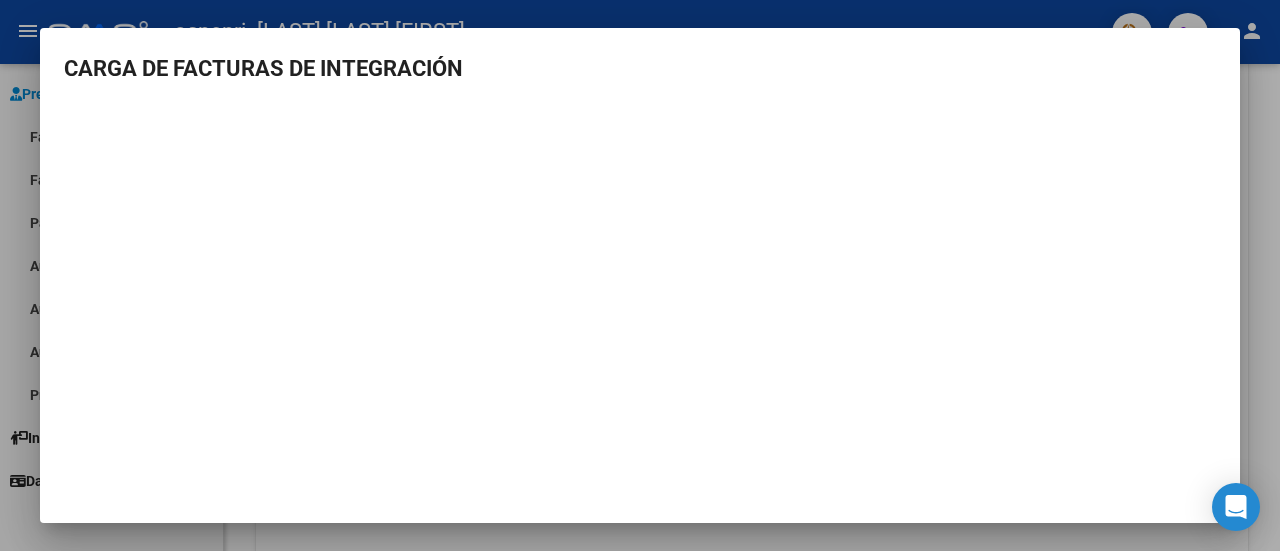 scroll, scrollTop: 16, scrollLeft: 0, axis: vertical 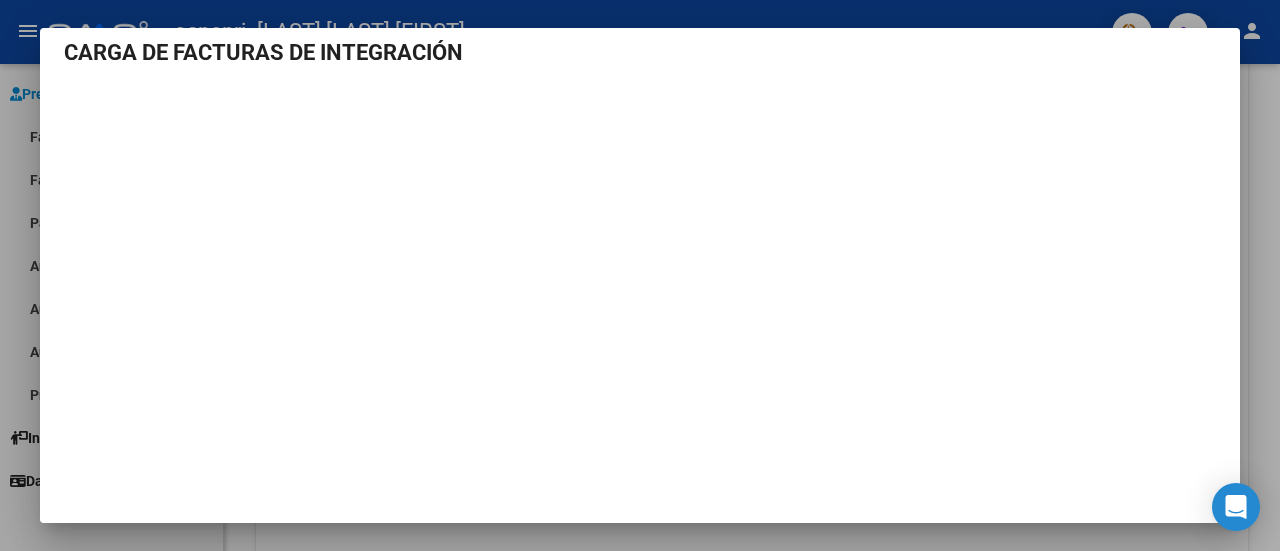 click at bounding box center (640, 275) 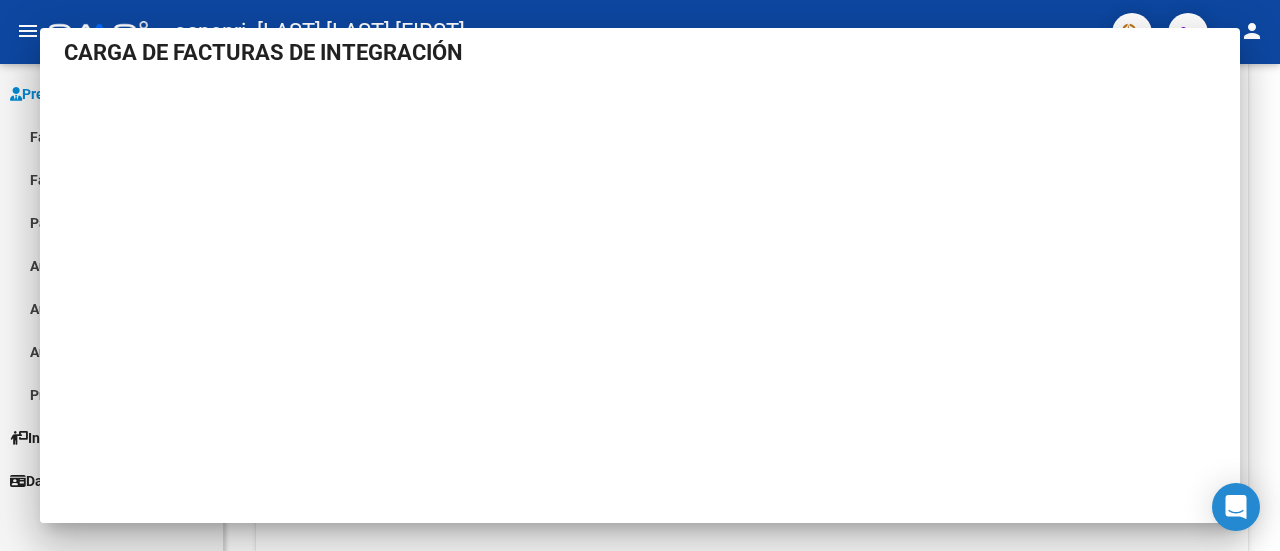 click on "-   ospepri   - [LAST] [LAST] [FIRST]" 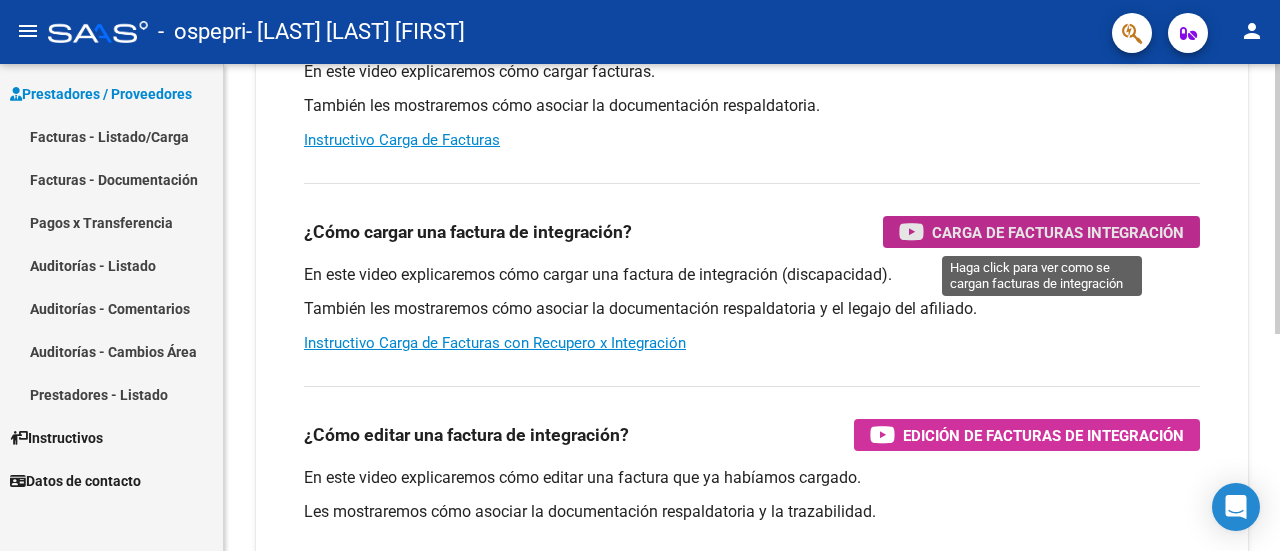 click on "Carga de Facturas Integración" at bounding box center (1058, 232) 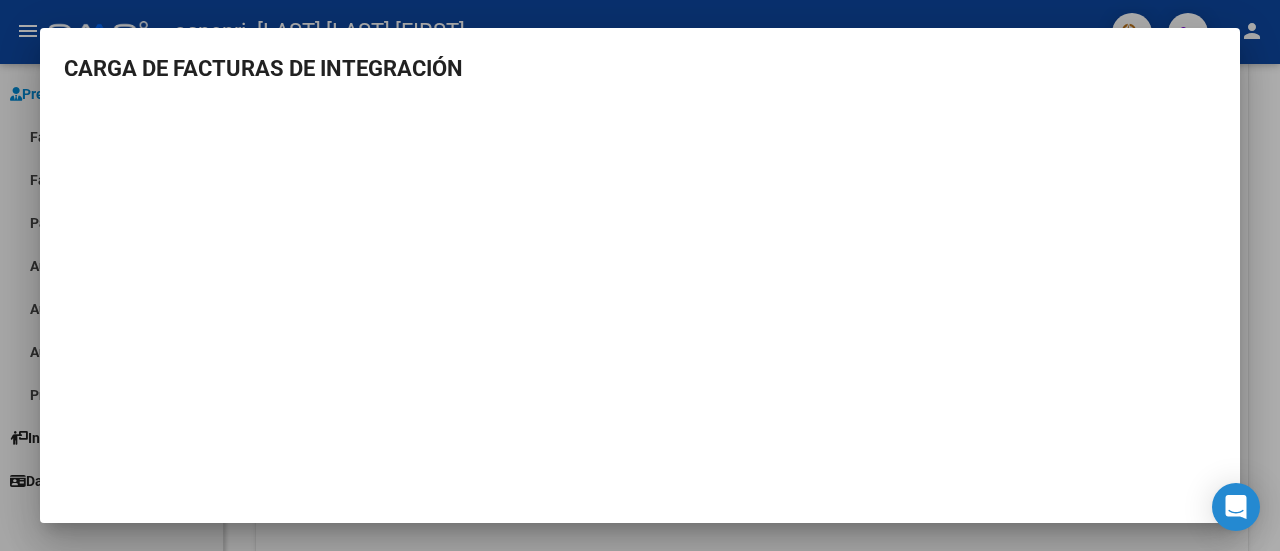 click at bounding box center [640, 275] 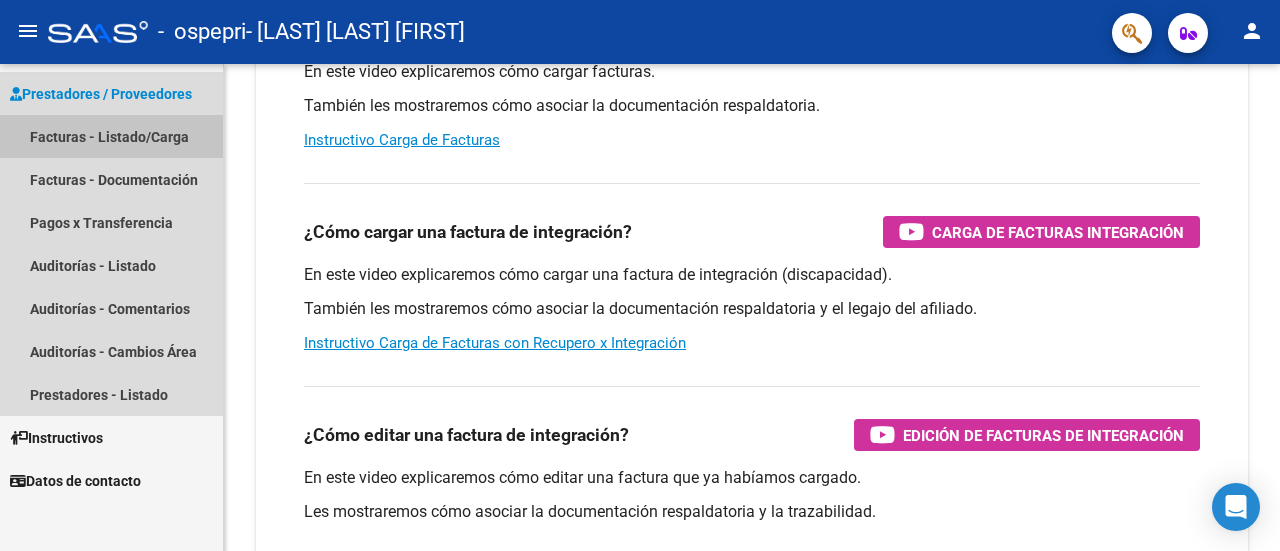 click on "Facturas - Listado/Carga" at bounding box center (111, 136) 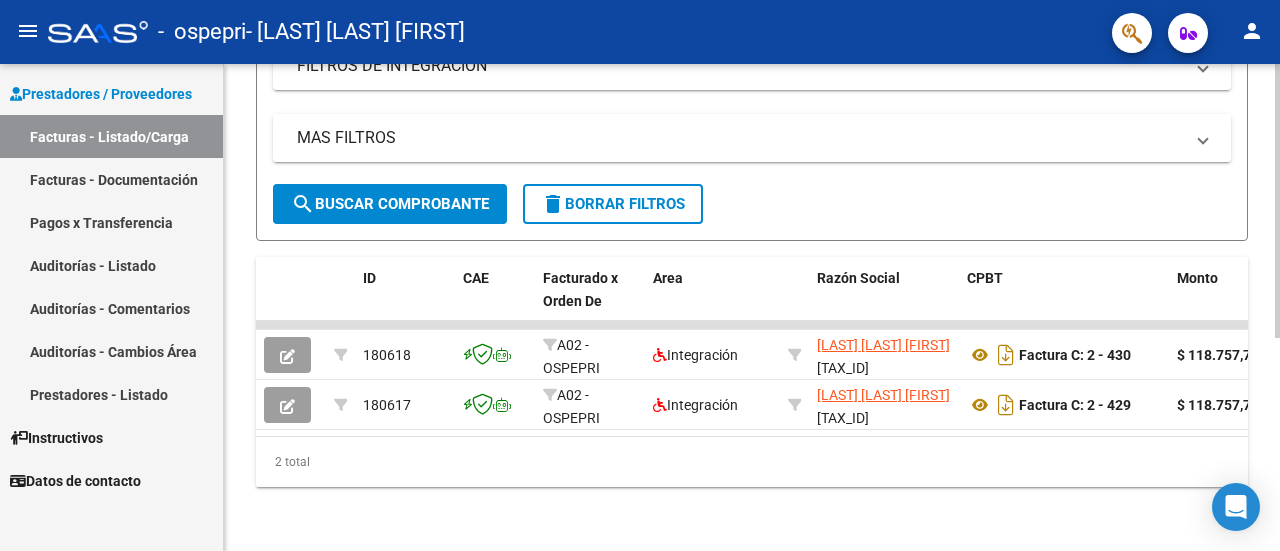 scroll, scrollTop: 366, scrollLeft: 0, axis: vertical 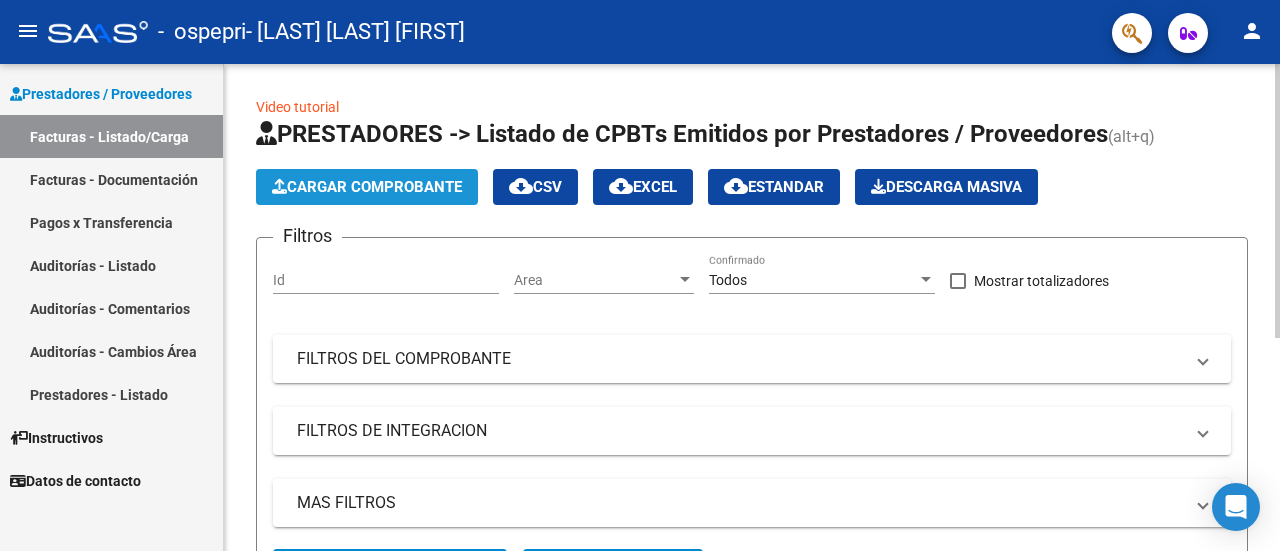 click on "Cargar Comprobante" 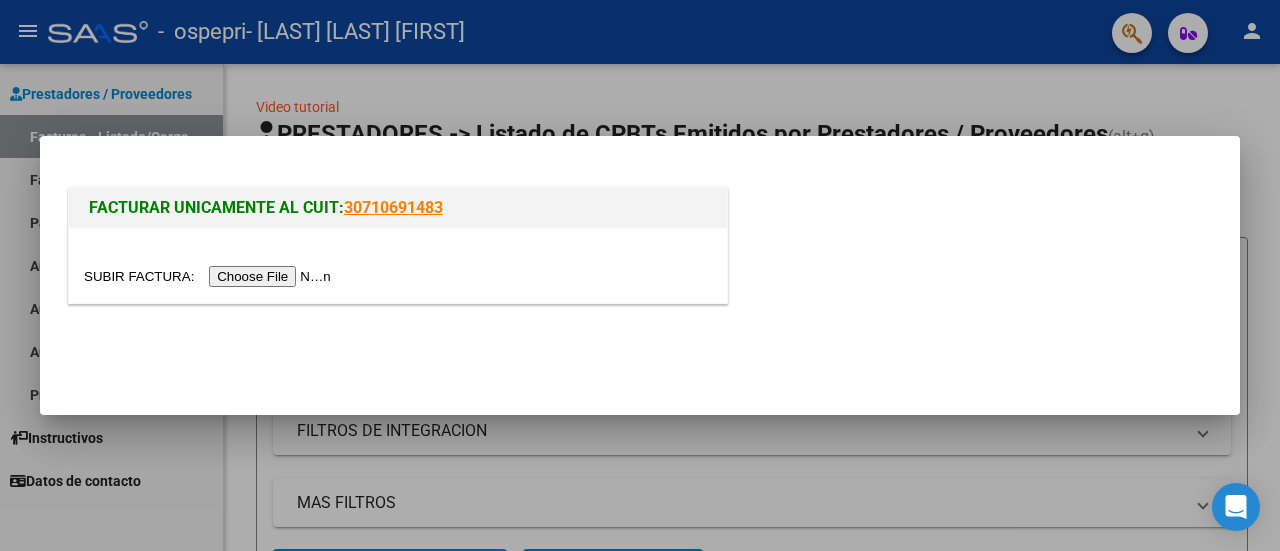 click at bounding box center [210, 276] 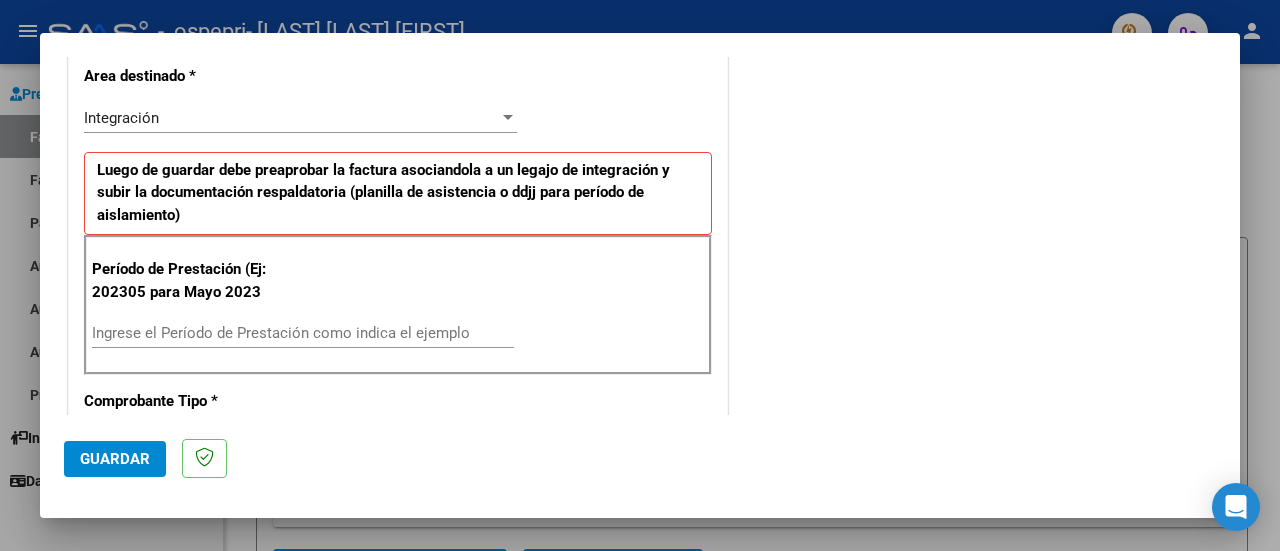 scroll, scrollTop: 449, scrollLeft: 0, axis: vertical 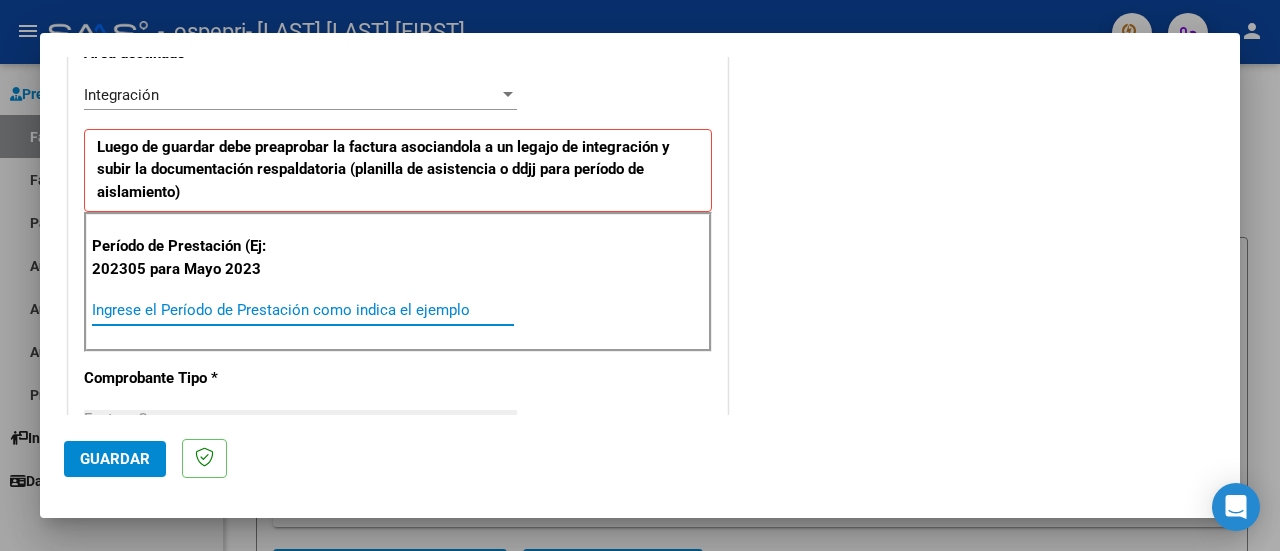click on "Ingrese el Período de Prestación como indica el ejemplo" at bounding box center (303, 310) 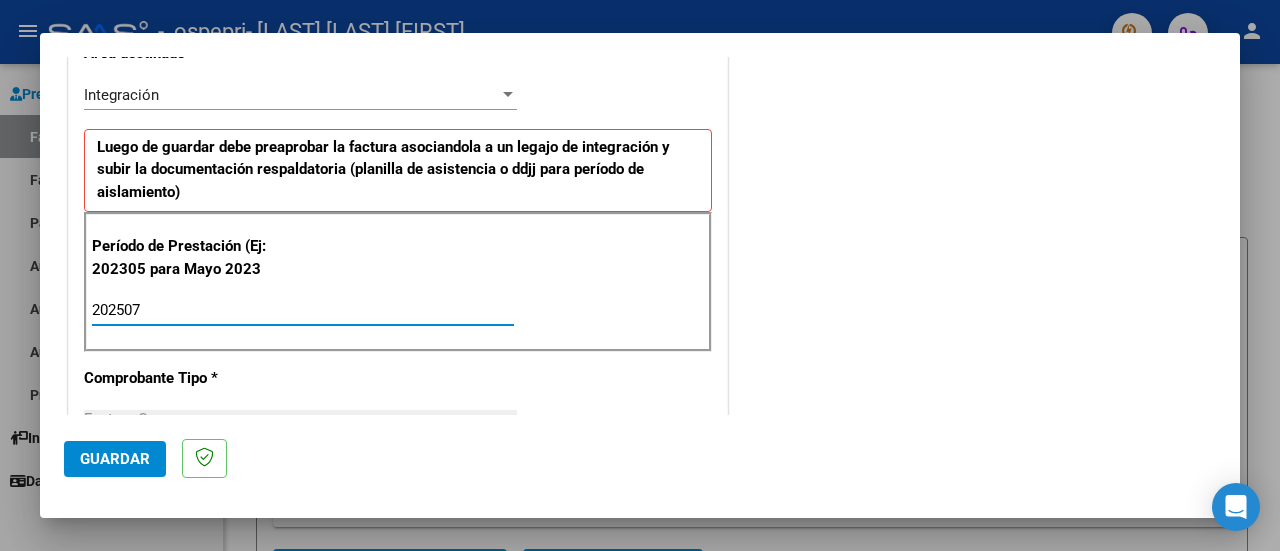 type on "202507" 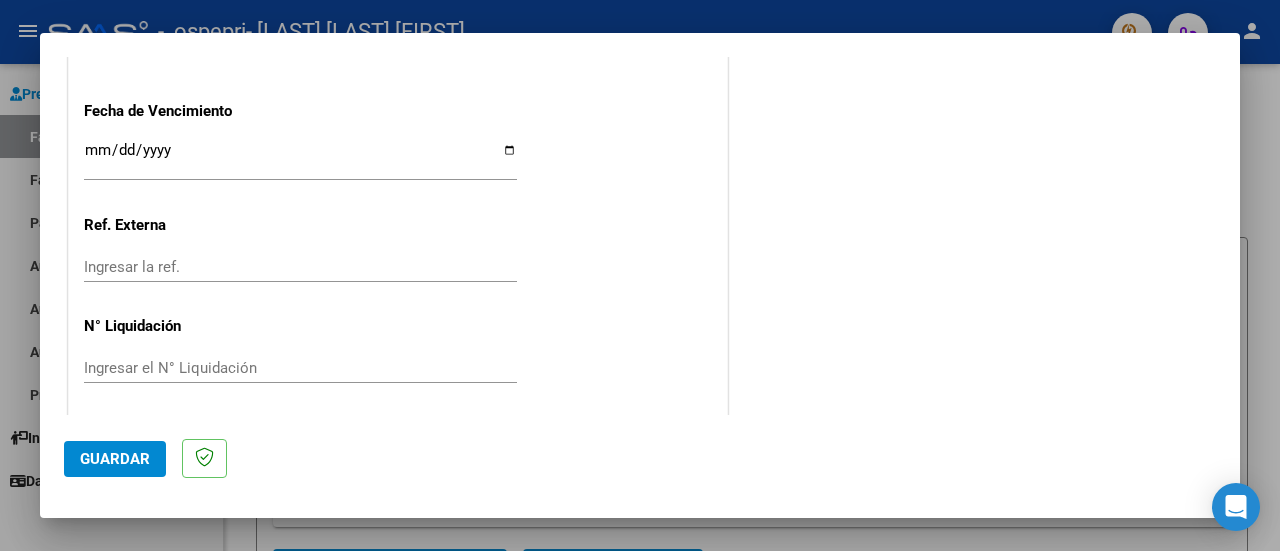 scroll, scrollTop: 1404, scrollLeft: 0, axis: vertical 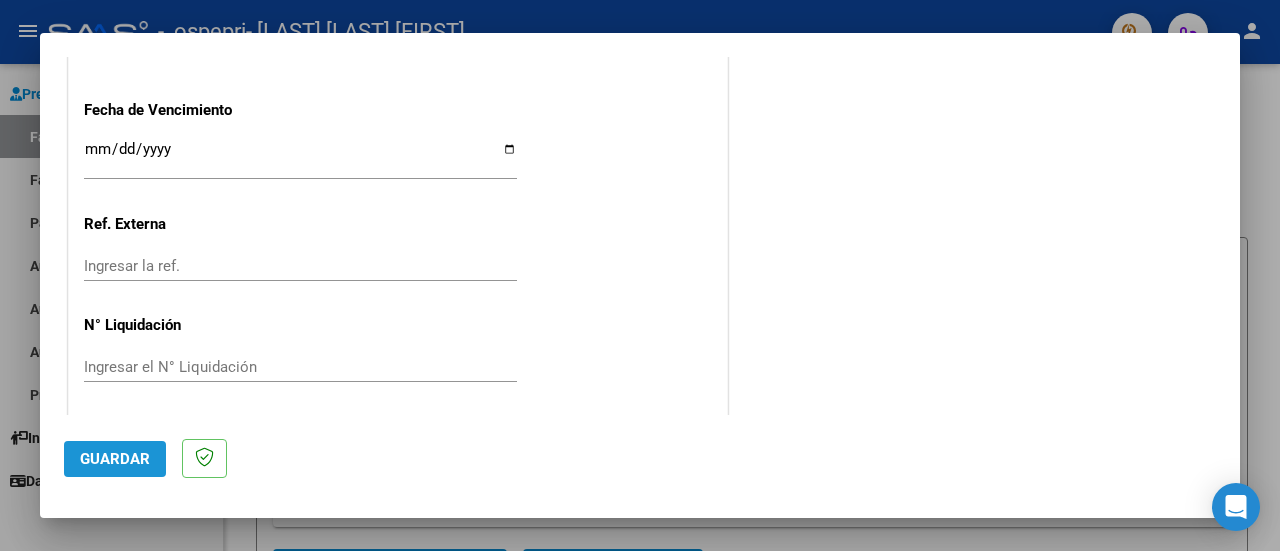 click on "Guardar" 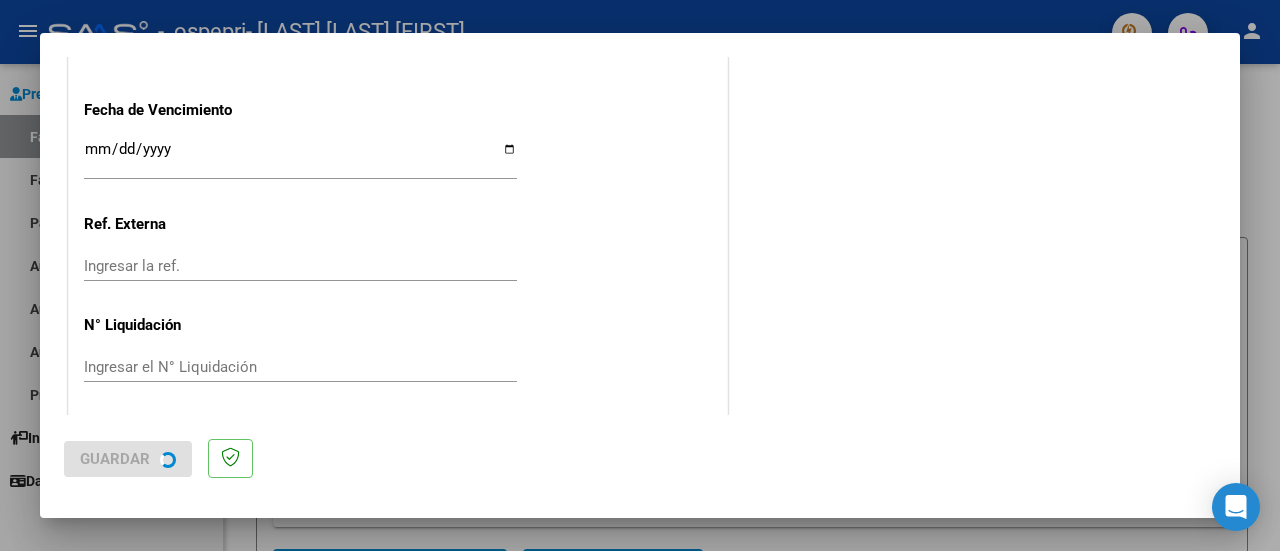 scroll, scrollTop: 0, scrollLeft: 0, axis: both 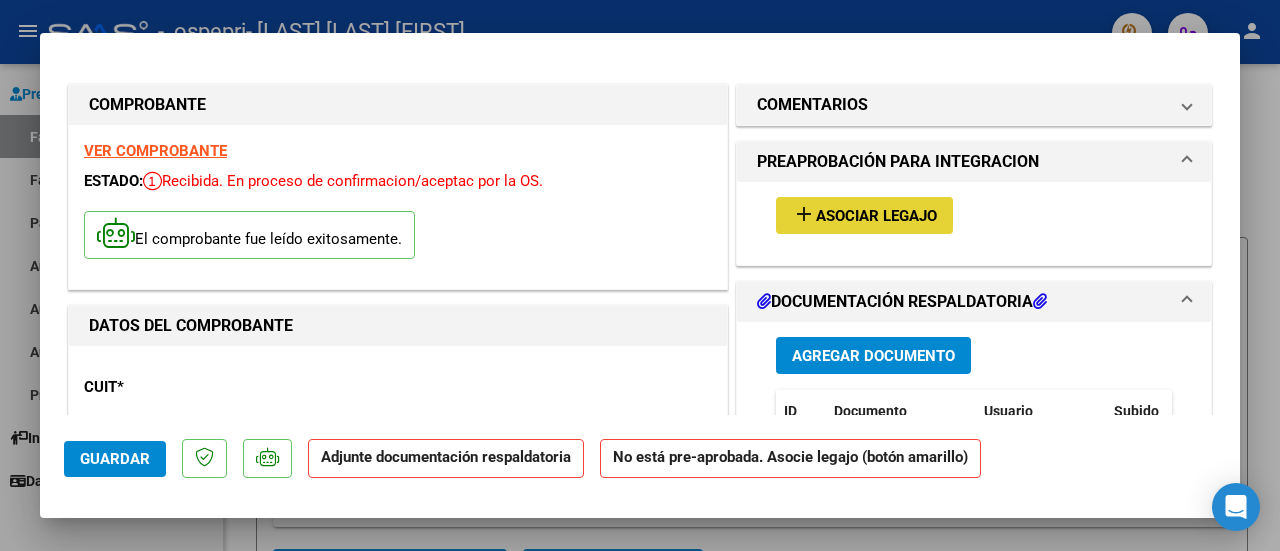 click on "Asociar Legajo" at bounding box center [876, 216] 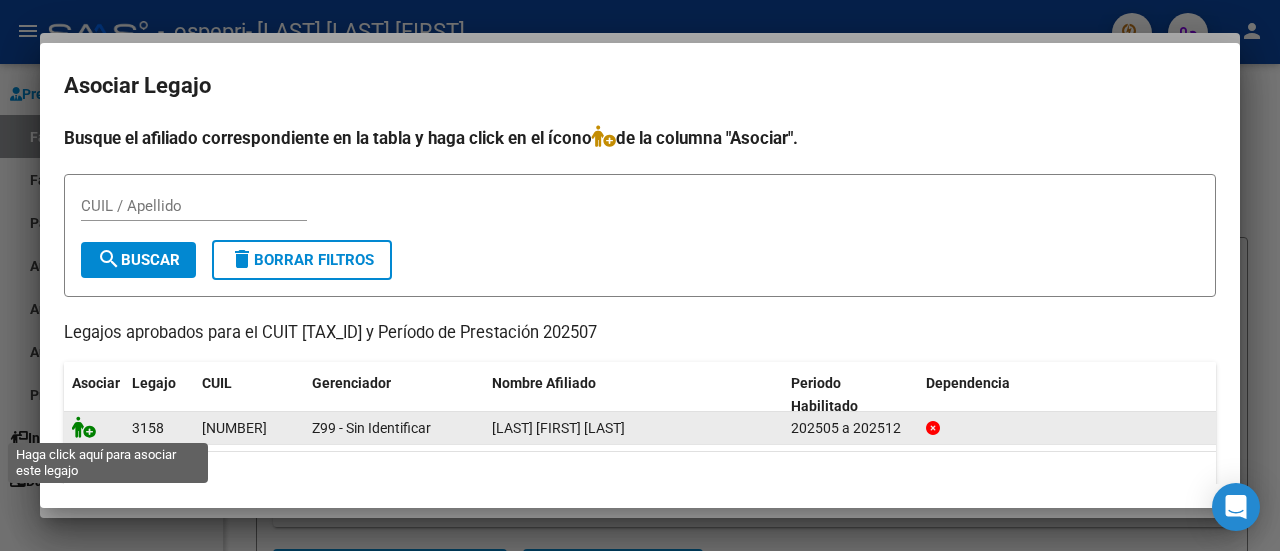 click 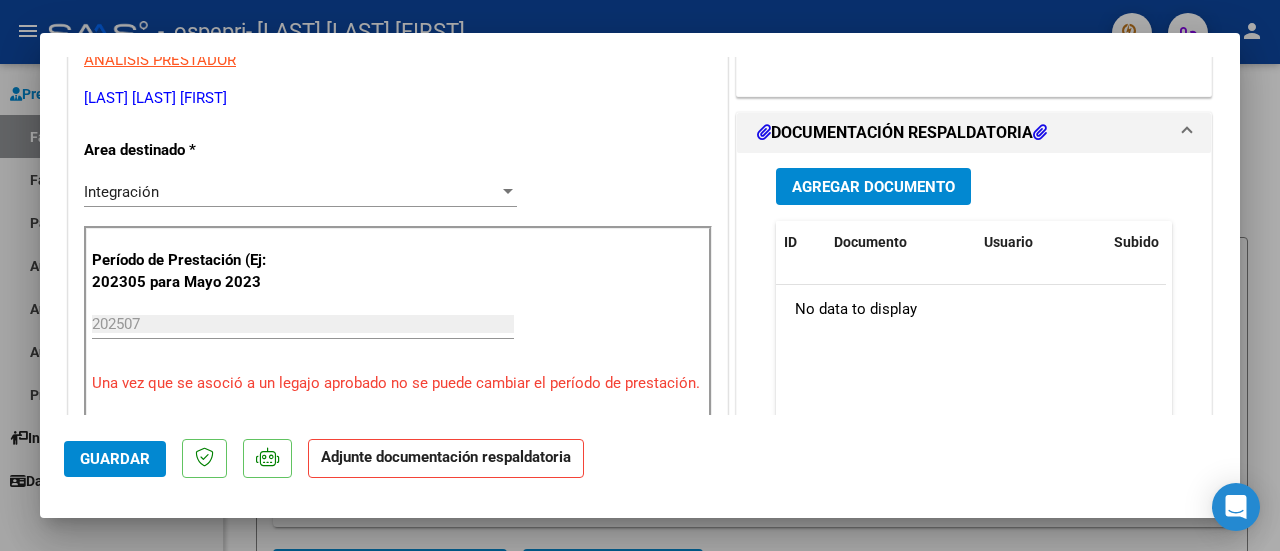 scroll, scrollTop: 398, scrollLeft: 0, axis: vertical 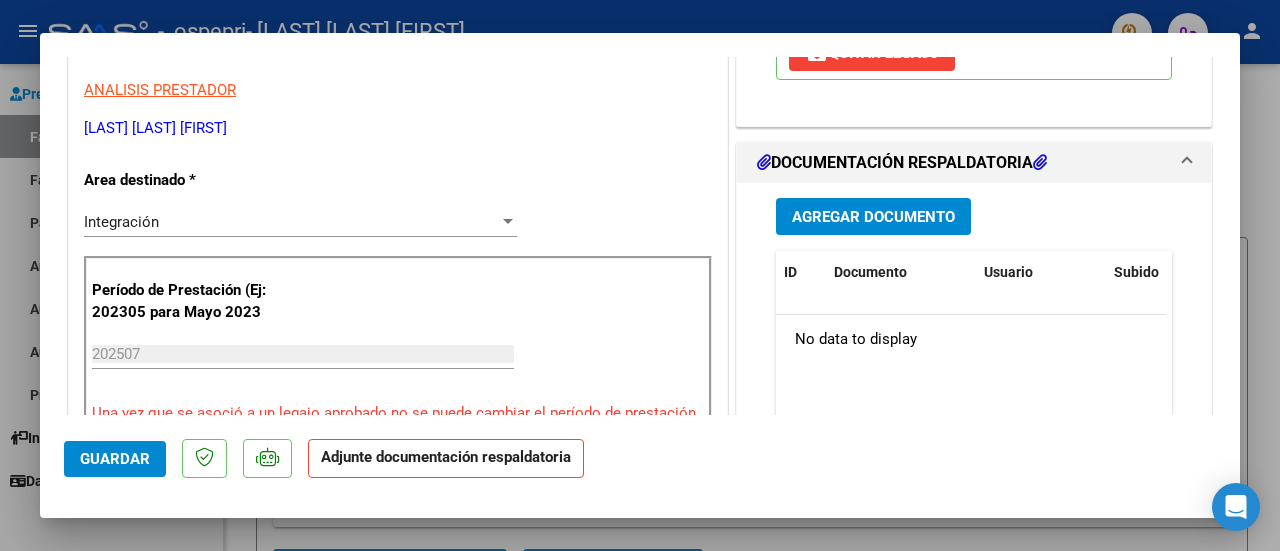 click on "Agregar Documento" at bounding box center [873, 217] 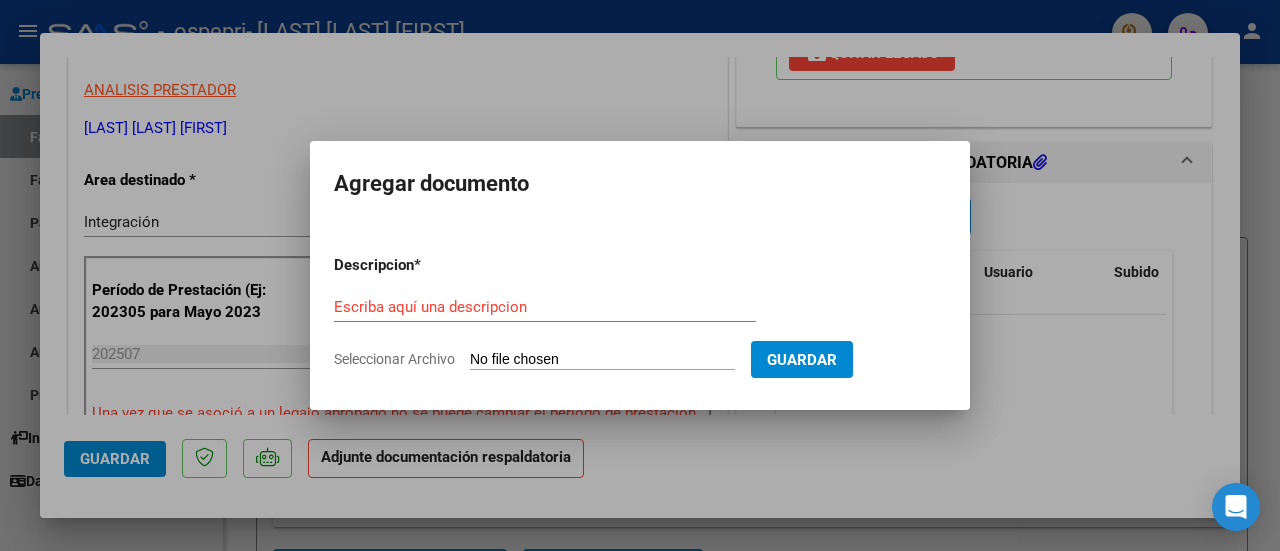 click at bounding box center [640, 275] 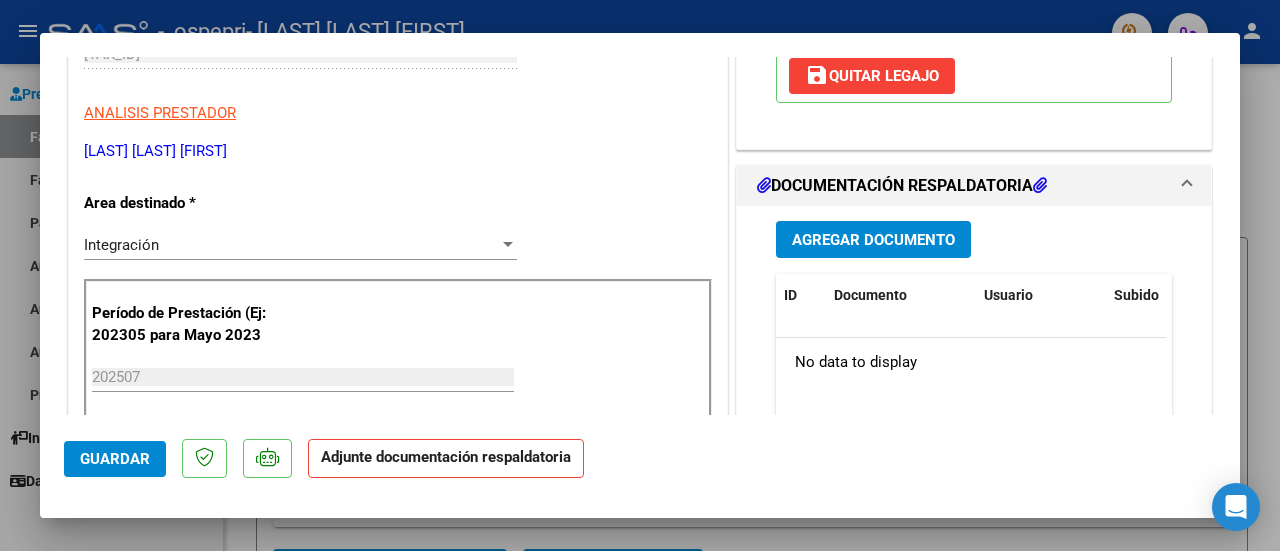 scroll, scrollTop: 361, scrollLeft: 0, axis: vertical 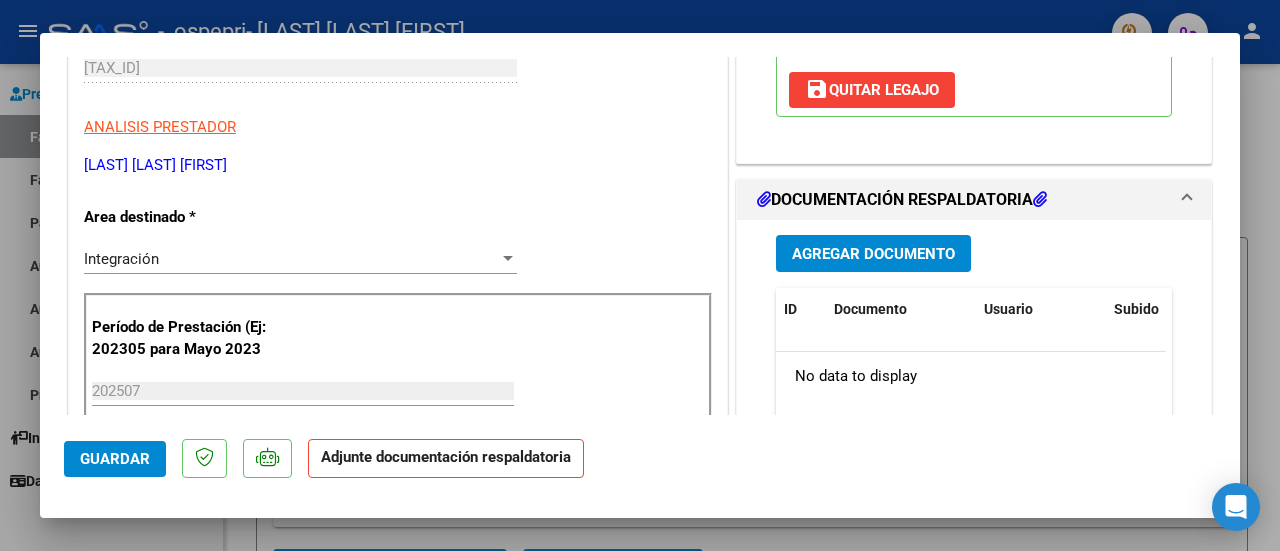click on "DOCUMENTACIÓN RESPALDATORIA" at bounding box center (902, 200) 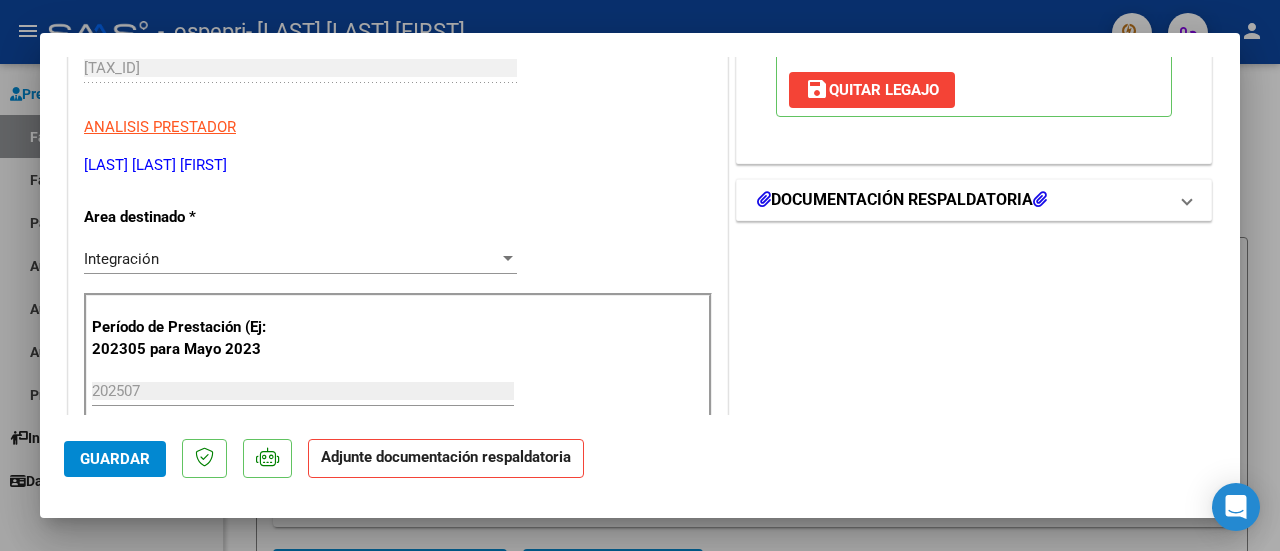 click on "DOCUMENTACIÓN RESPALDATORIA" at bounding box center [902, 200] 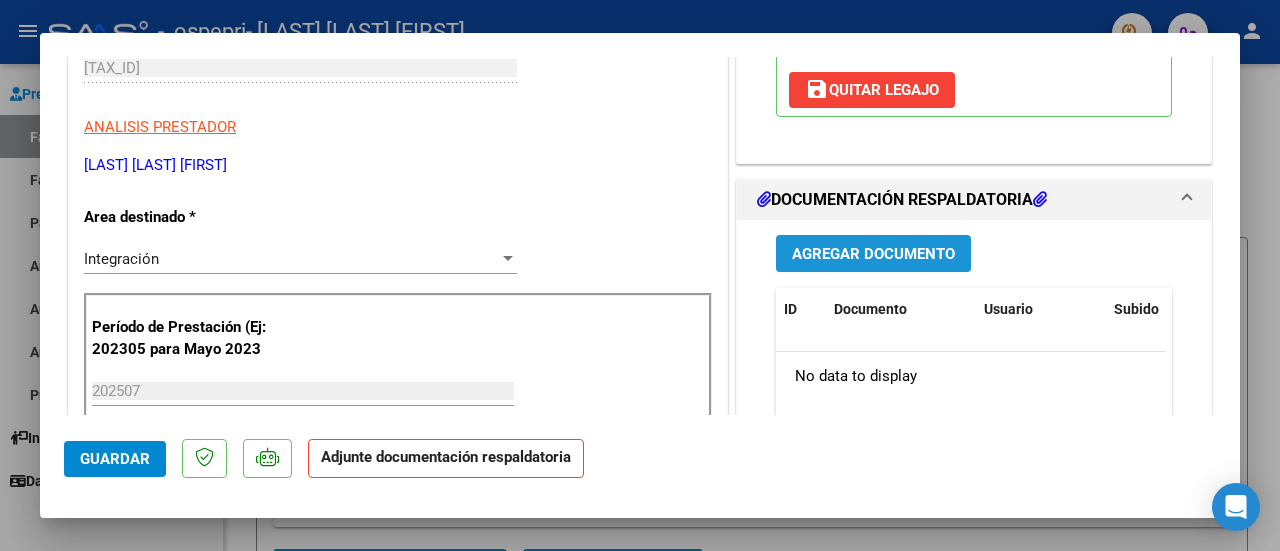 click on "Agregar Documento" at bounding box center [873, 254] 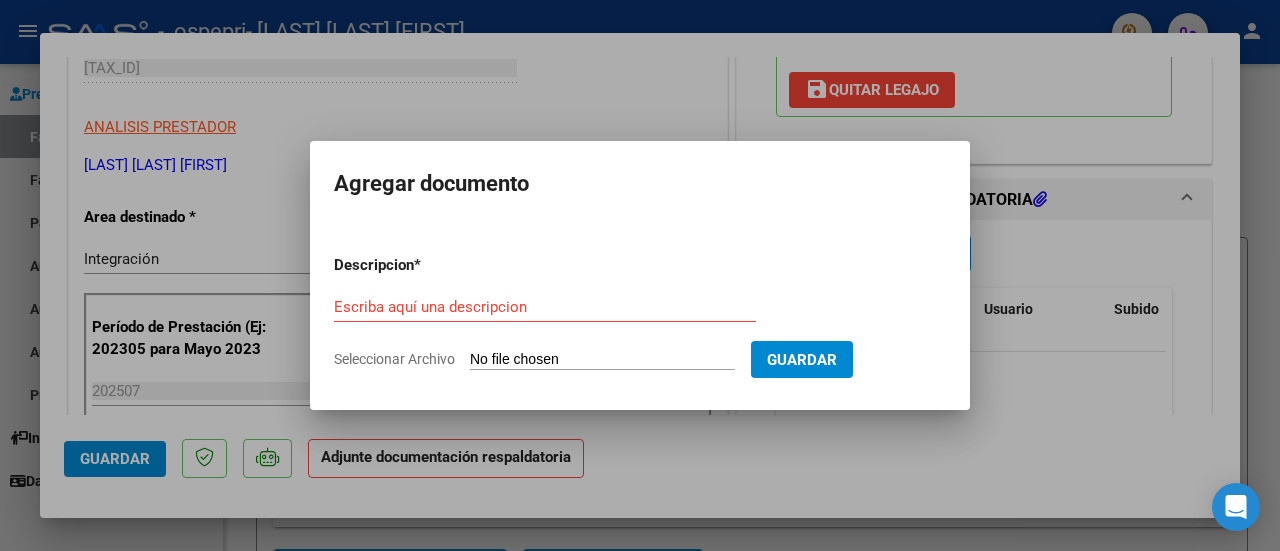 click on "Seleccionar Archivo" 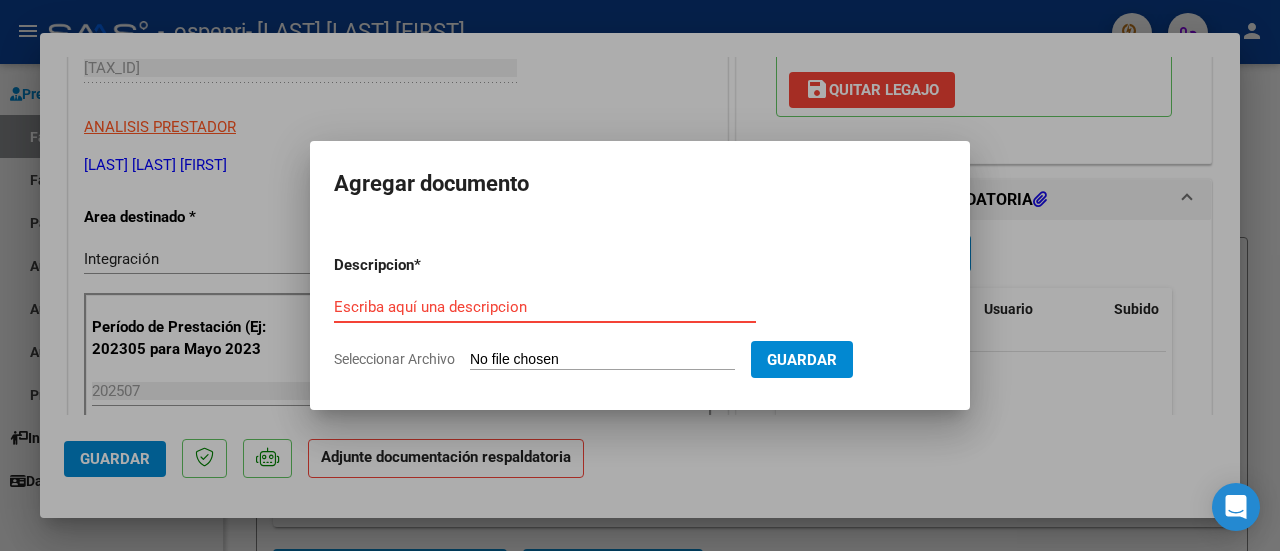click on "Escriba aquí una descripcion" at bounding box center [545, 307] 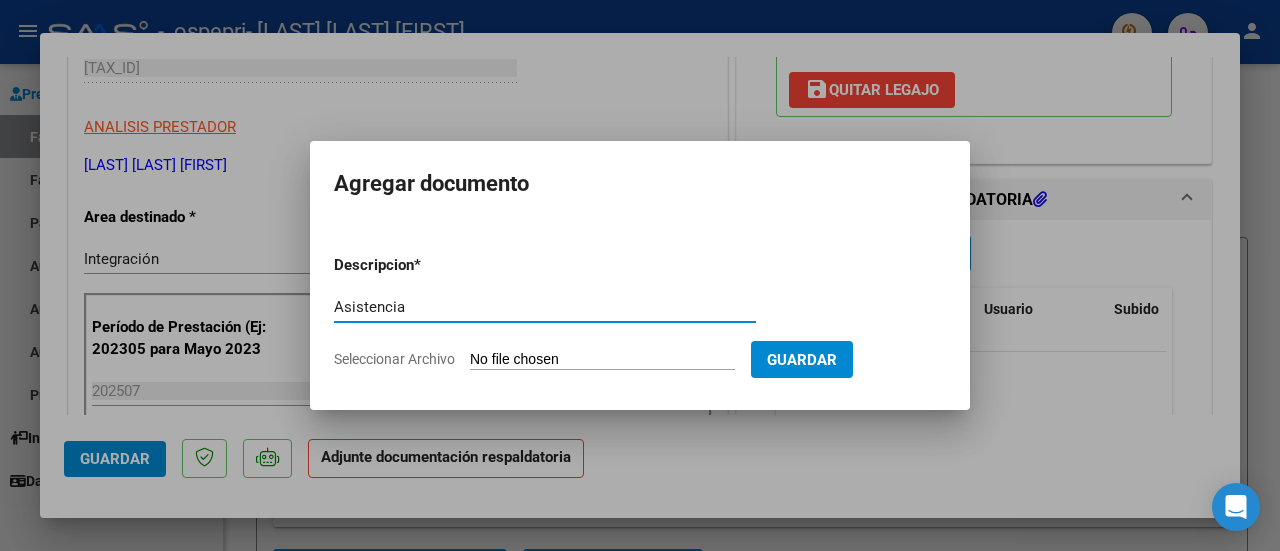 type on "Asistencia" 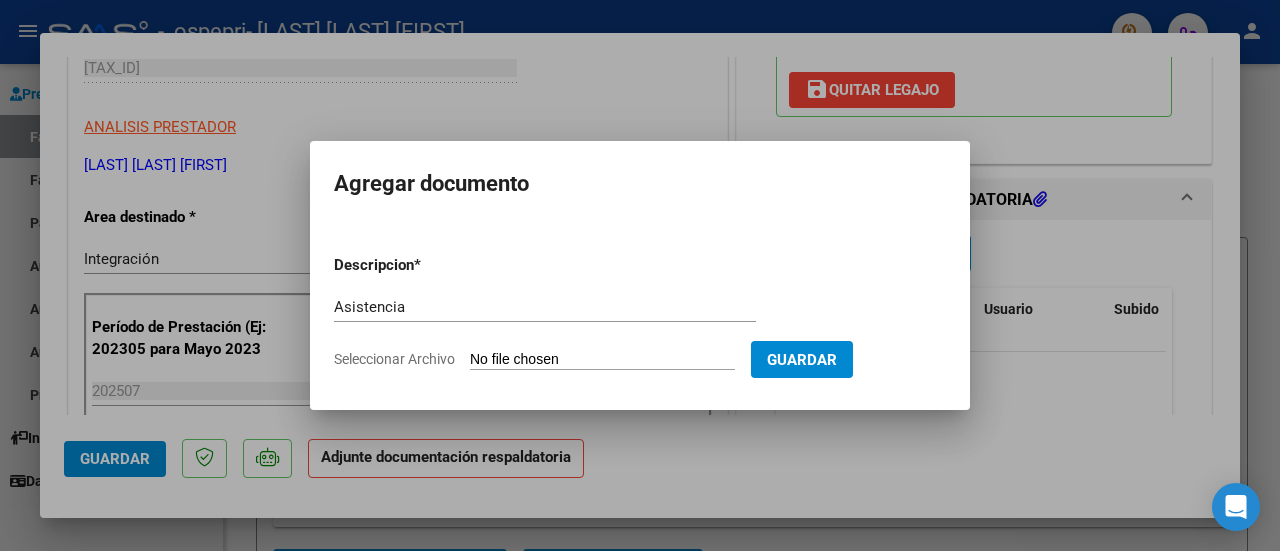 click on "Seleccionar Archivo" at bounding box center (602, 360) 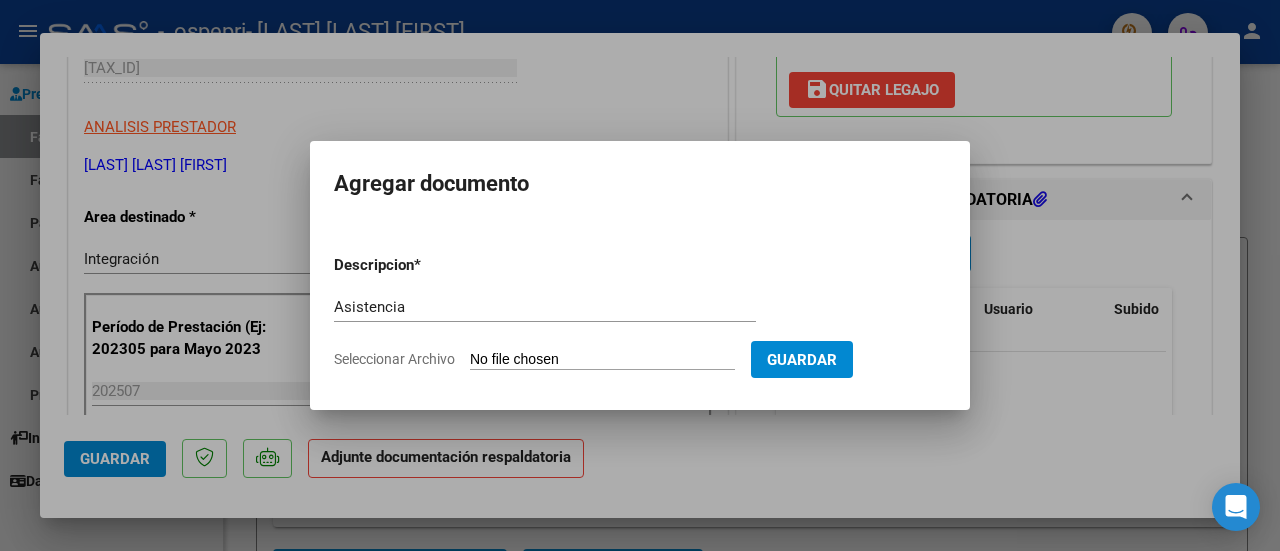 type on "C:\fakepath\Asistencia MB [FIRST].pdf" 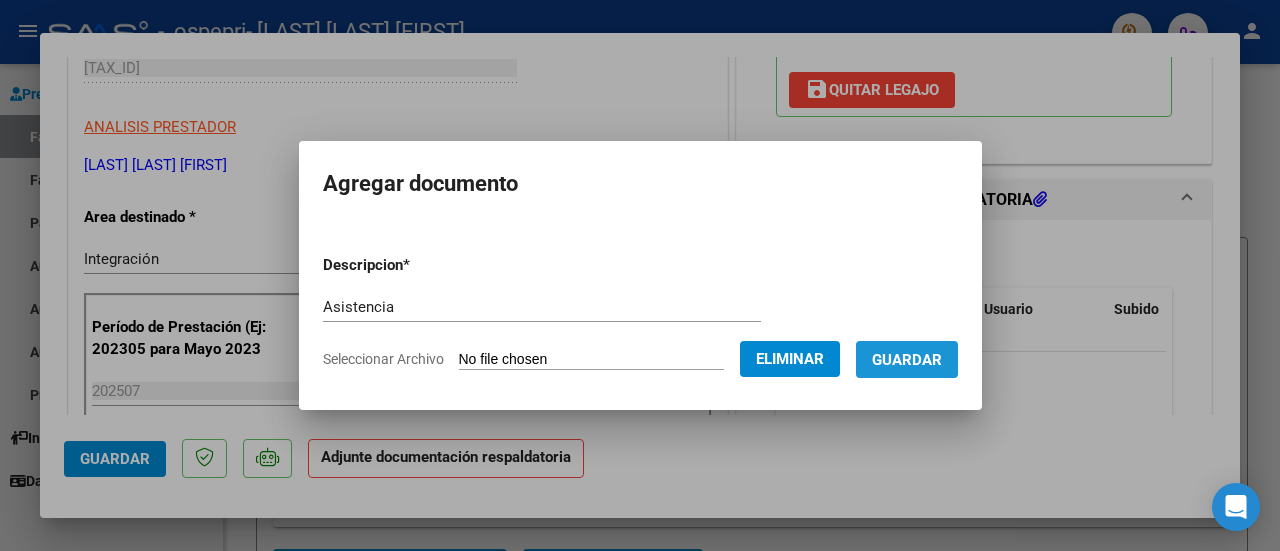 click on "Guardar" at bounding box center [907, 360] 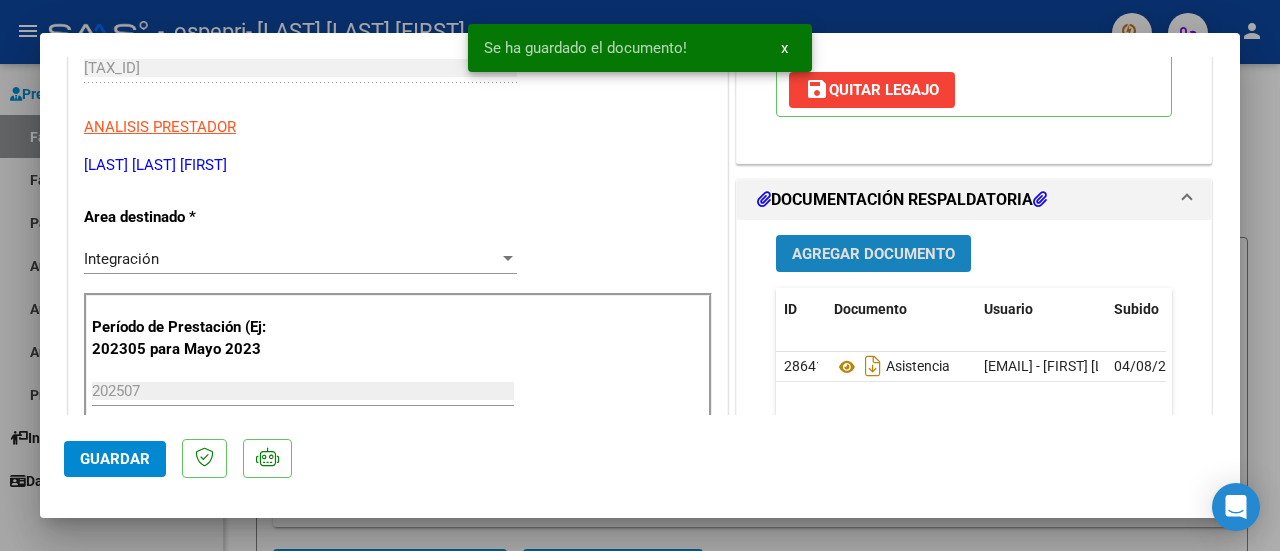 click on "Agregar Documento" at bounding box center [873, 254] 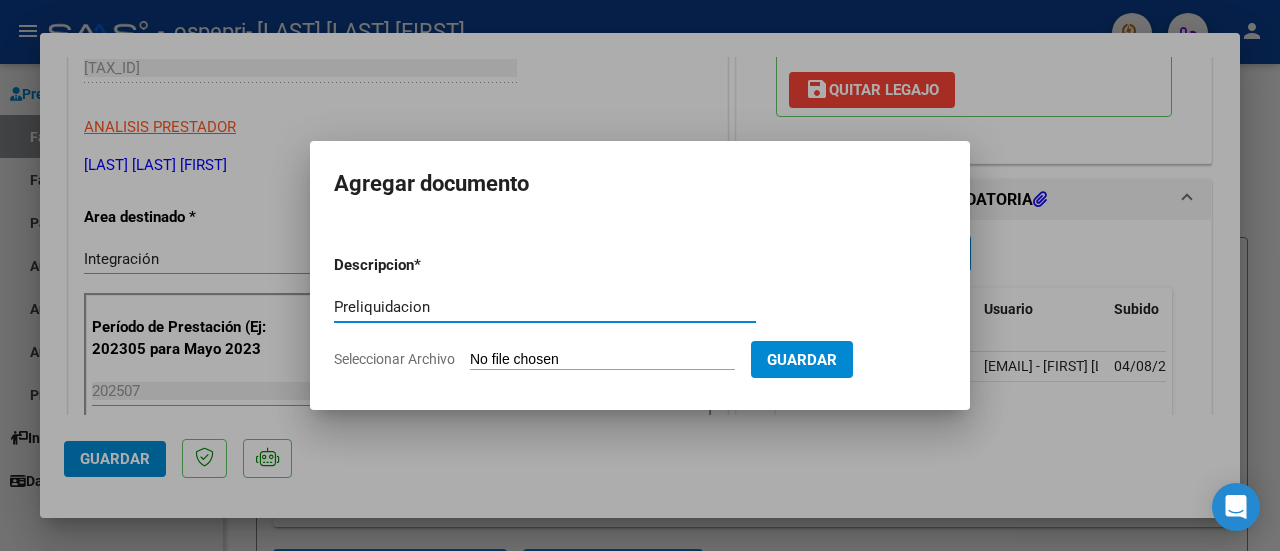 click on "Preliquidacion" at bounding box center [545, 307] 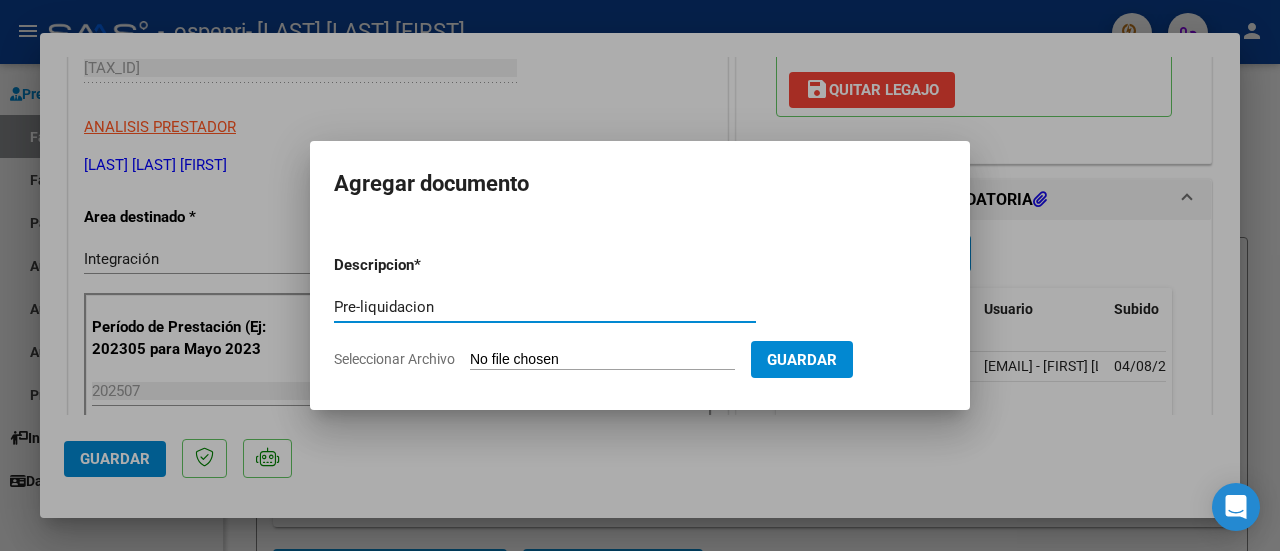 type on "Pre-liquidacion" 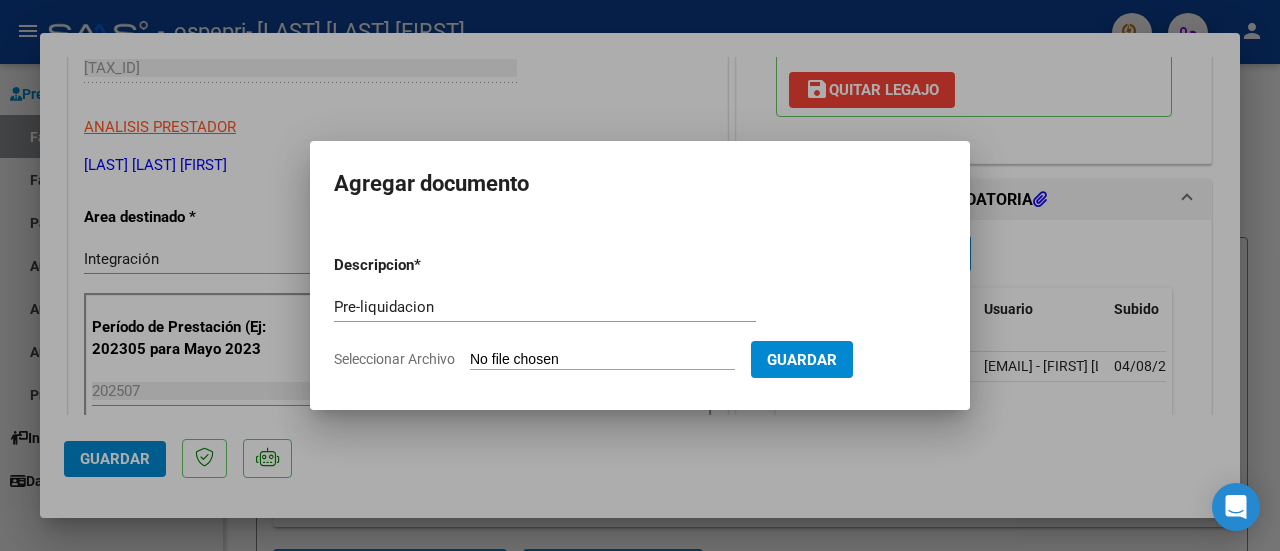 click on "Seleccionar Archivo" at bounding box center [602, 360] 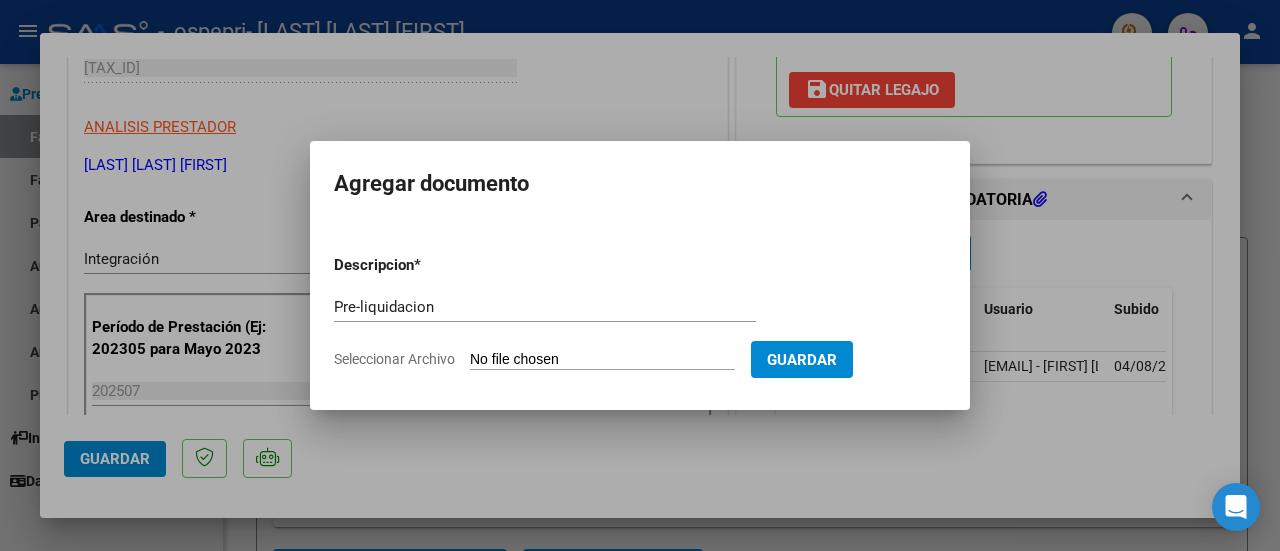 type on "C:\fakepath\preliquidacion [FIRST].pdf" 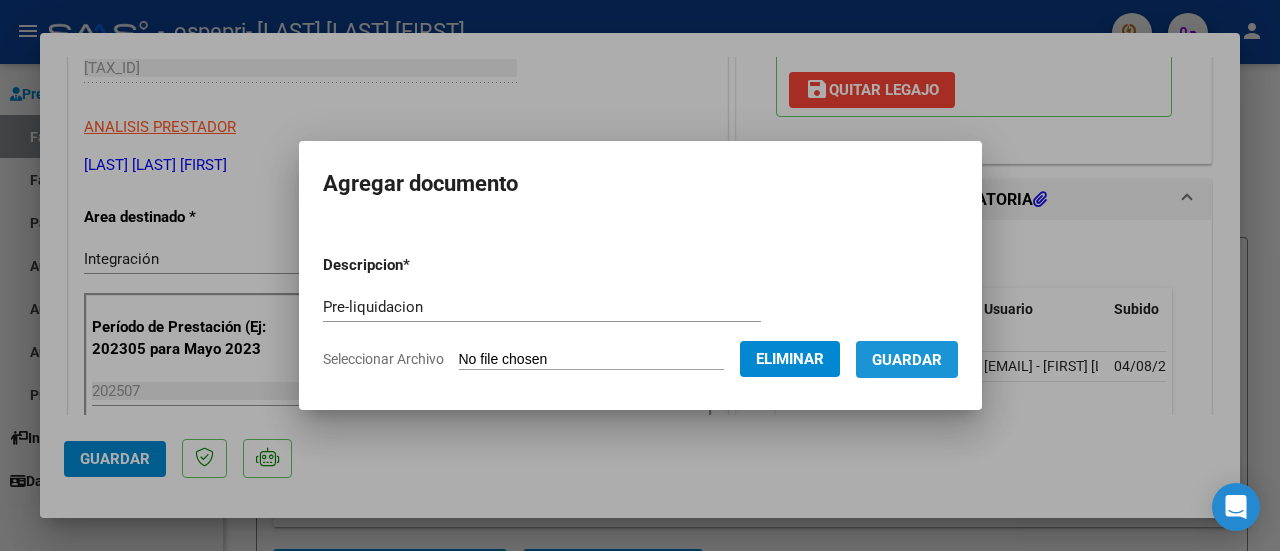 click on "Guardar" at bounding box center [907, 360] 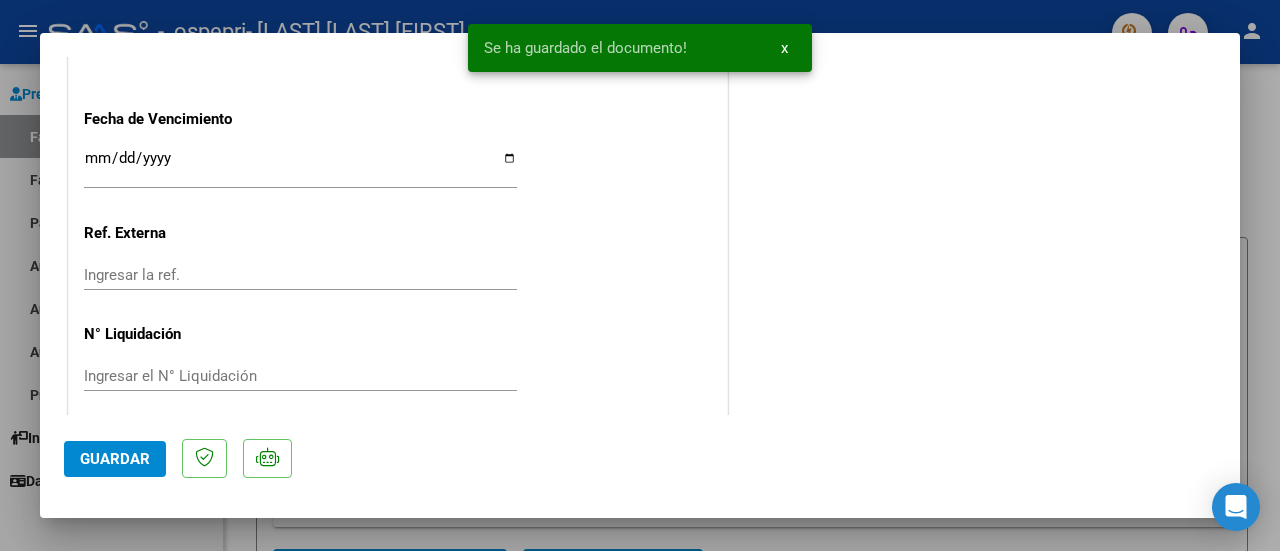 scroll, scrollTop: 1450, scrollLeft: 0, axis: vertical 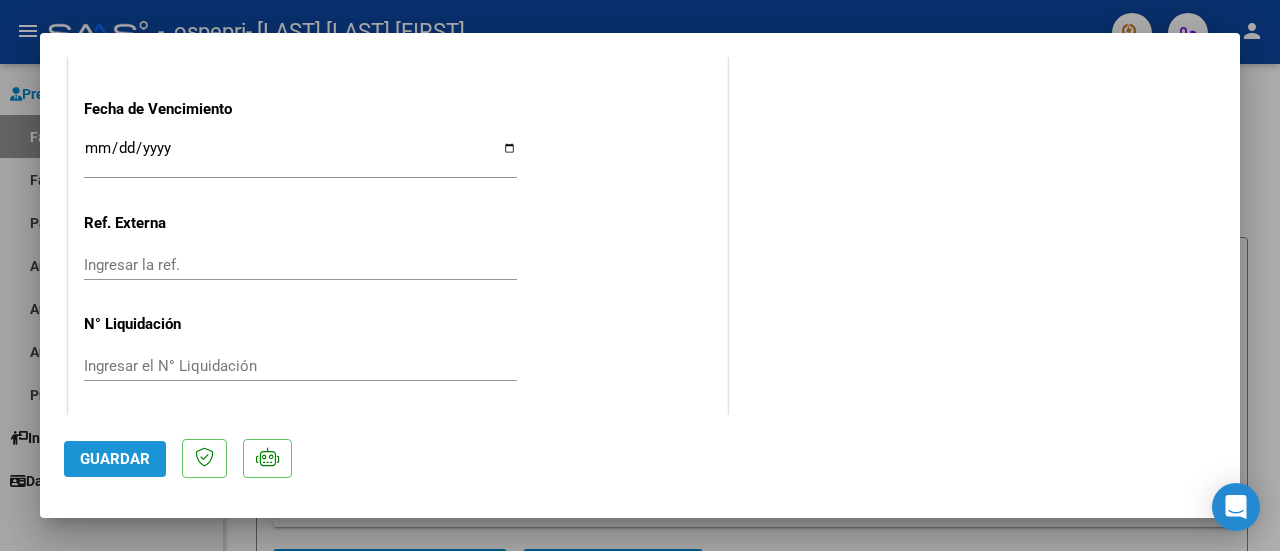 click on "Guardar" 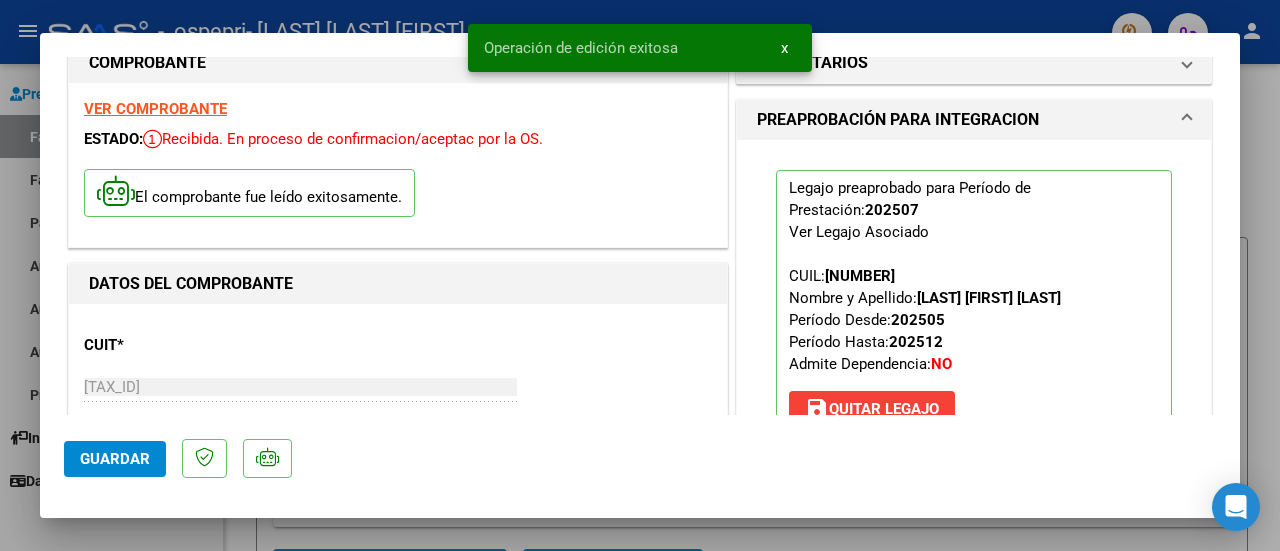scroll, scrollTop: 0, scrollLeft: 0, axis: both 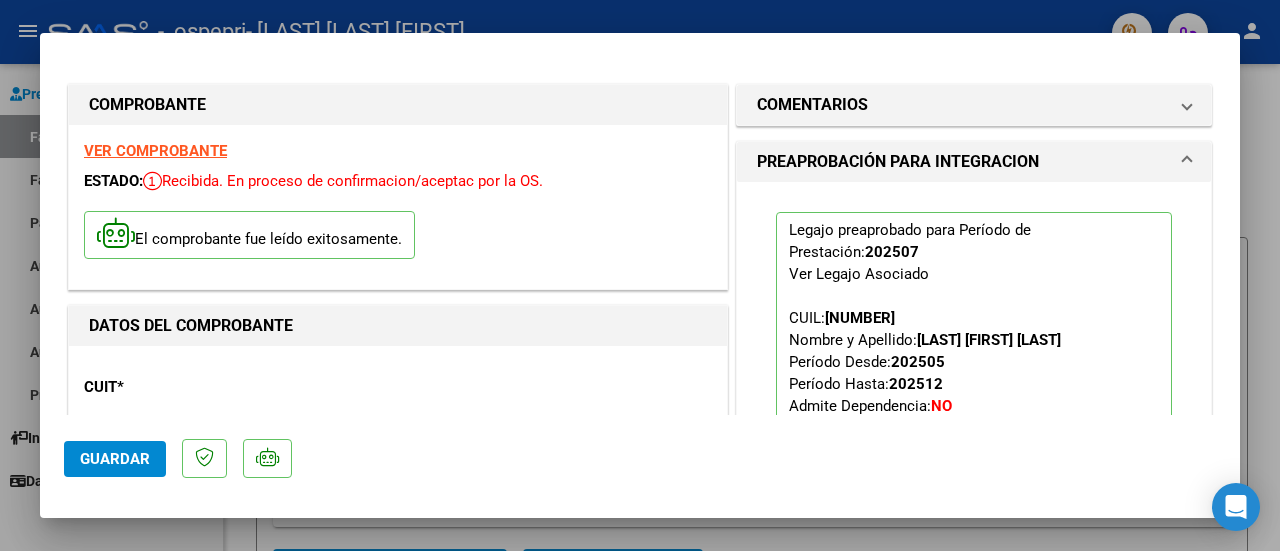 click at bounding box center (640, 275) 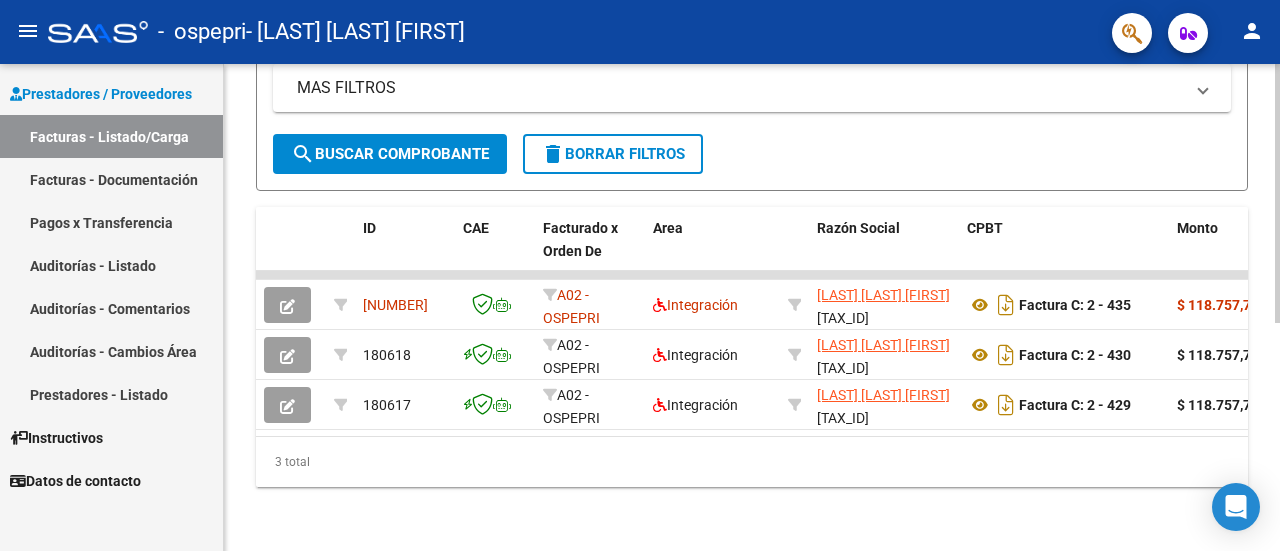scroll, scrollTop: 428, scrollLeft: 0, axis: vertical 